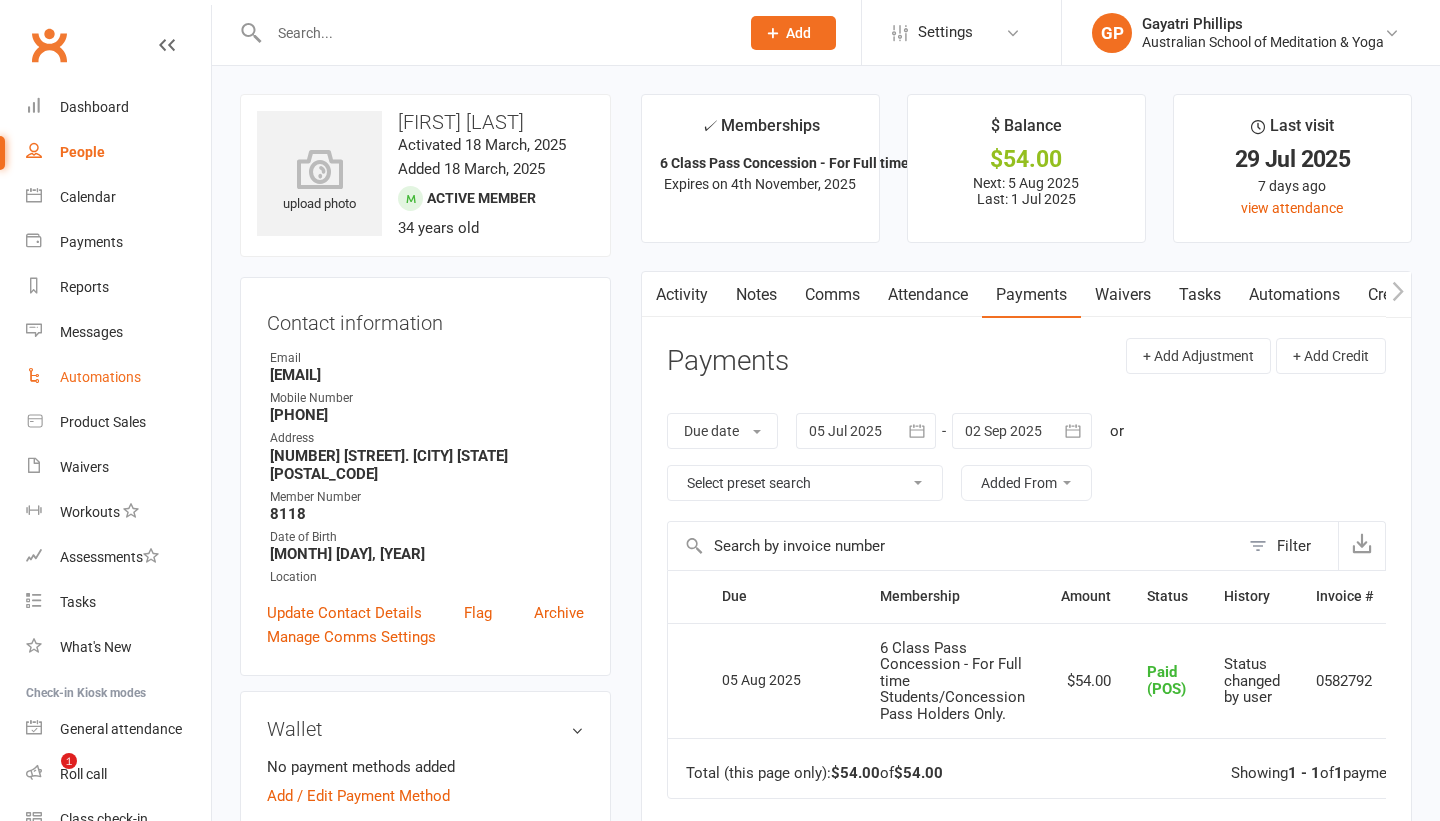 scroll, scrollTop: 0, scrollLeft: 0, axis: both 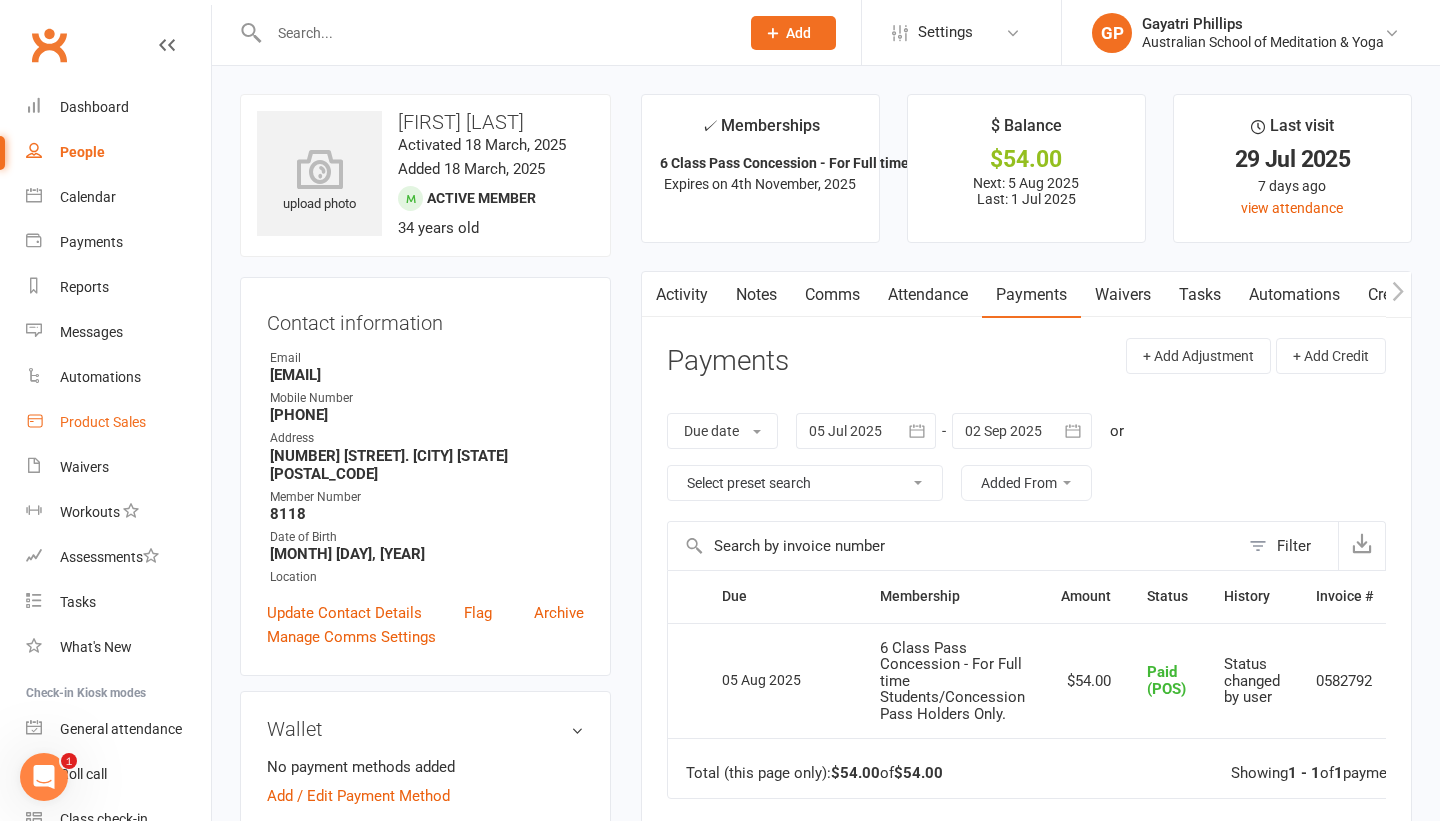 click on "Product Sales" at bounding box center (103, 422) 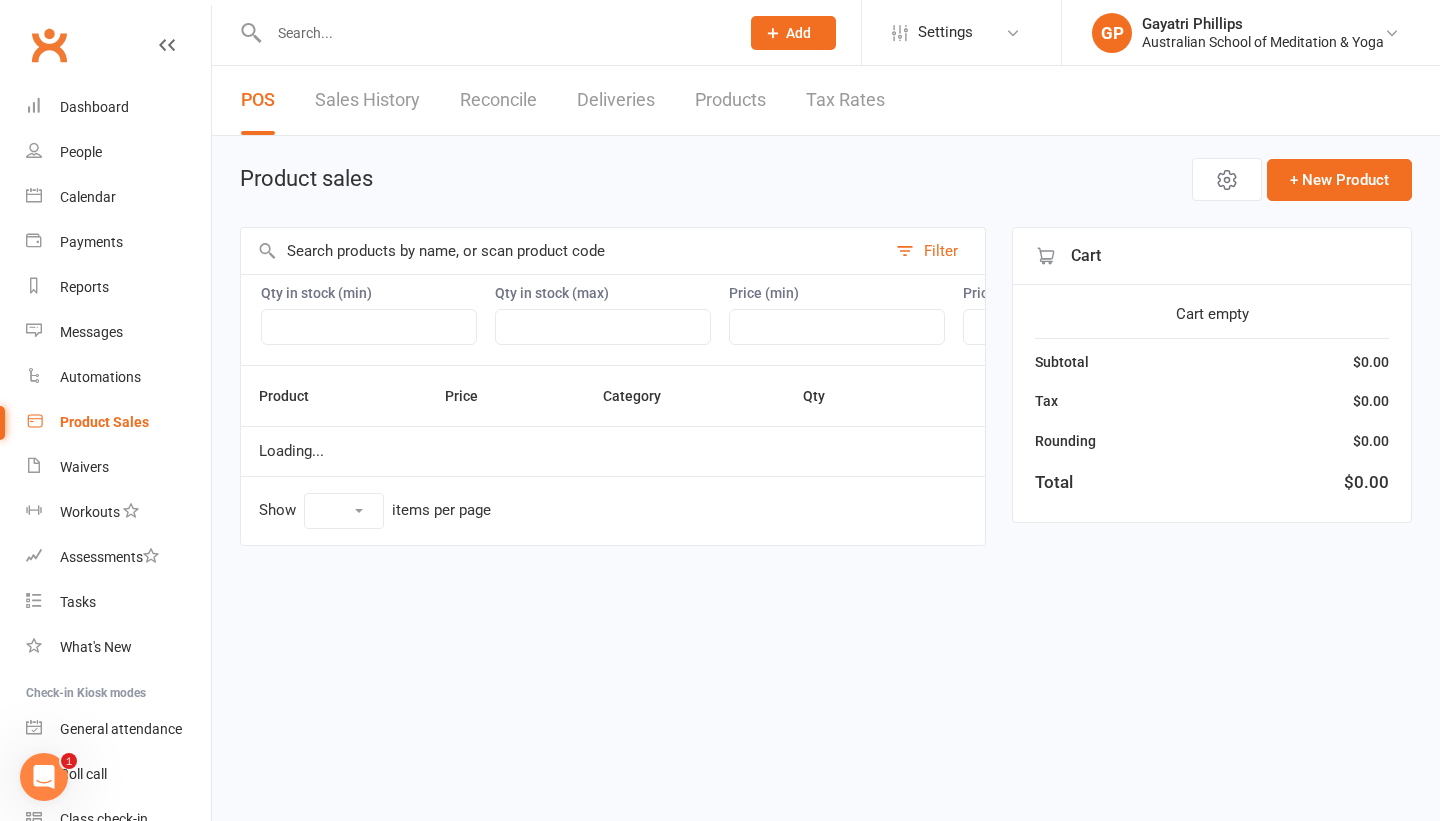 select on "50" 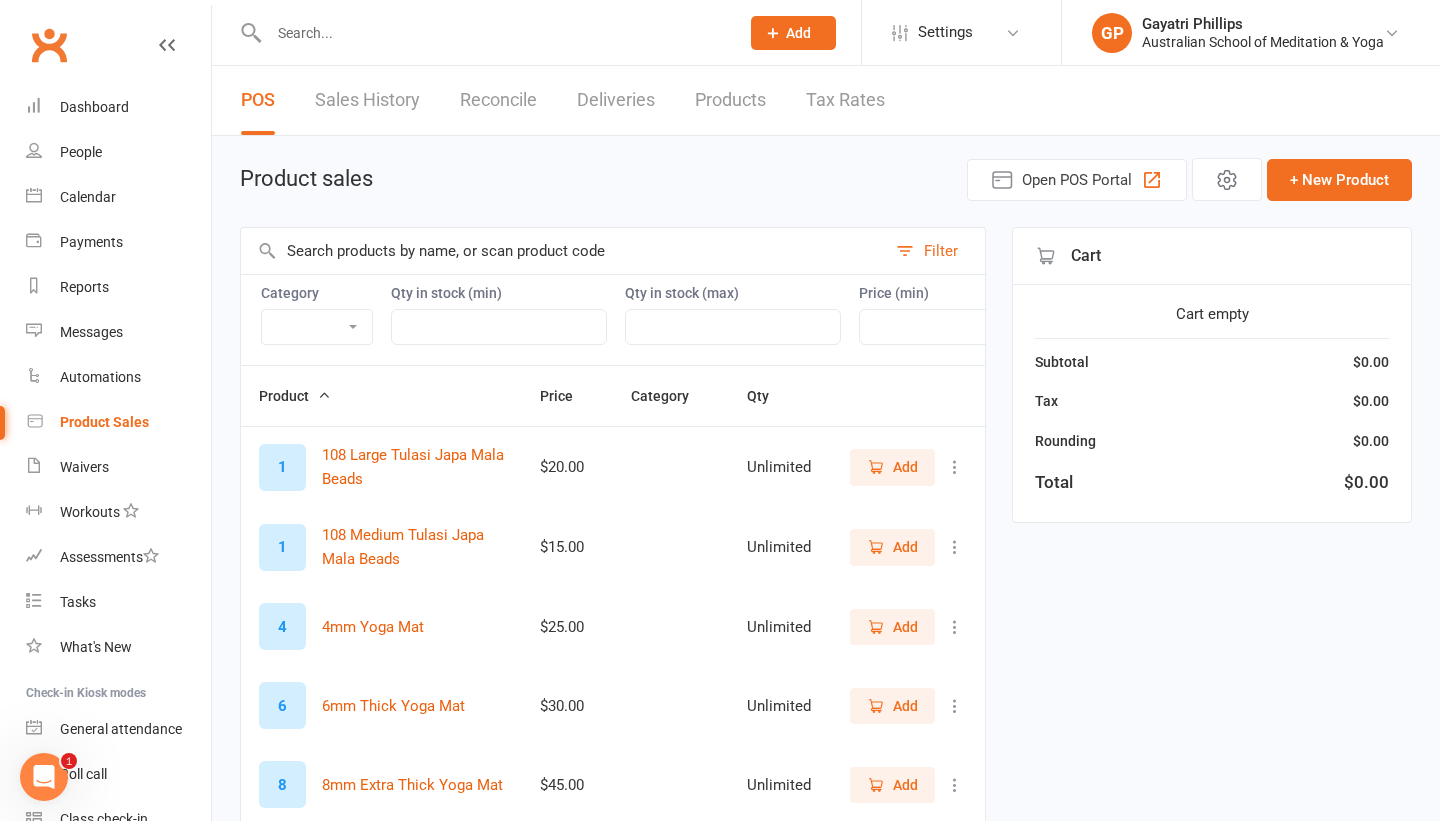 click at bounding box center [563, 251] 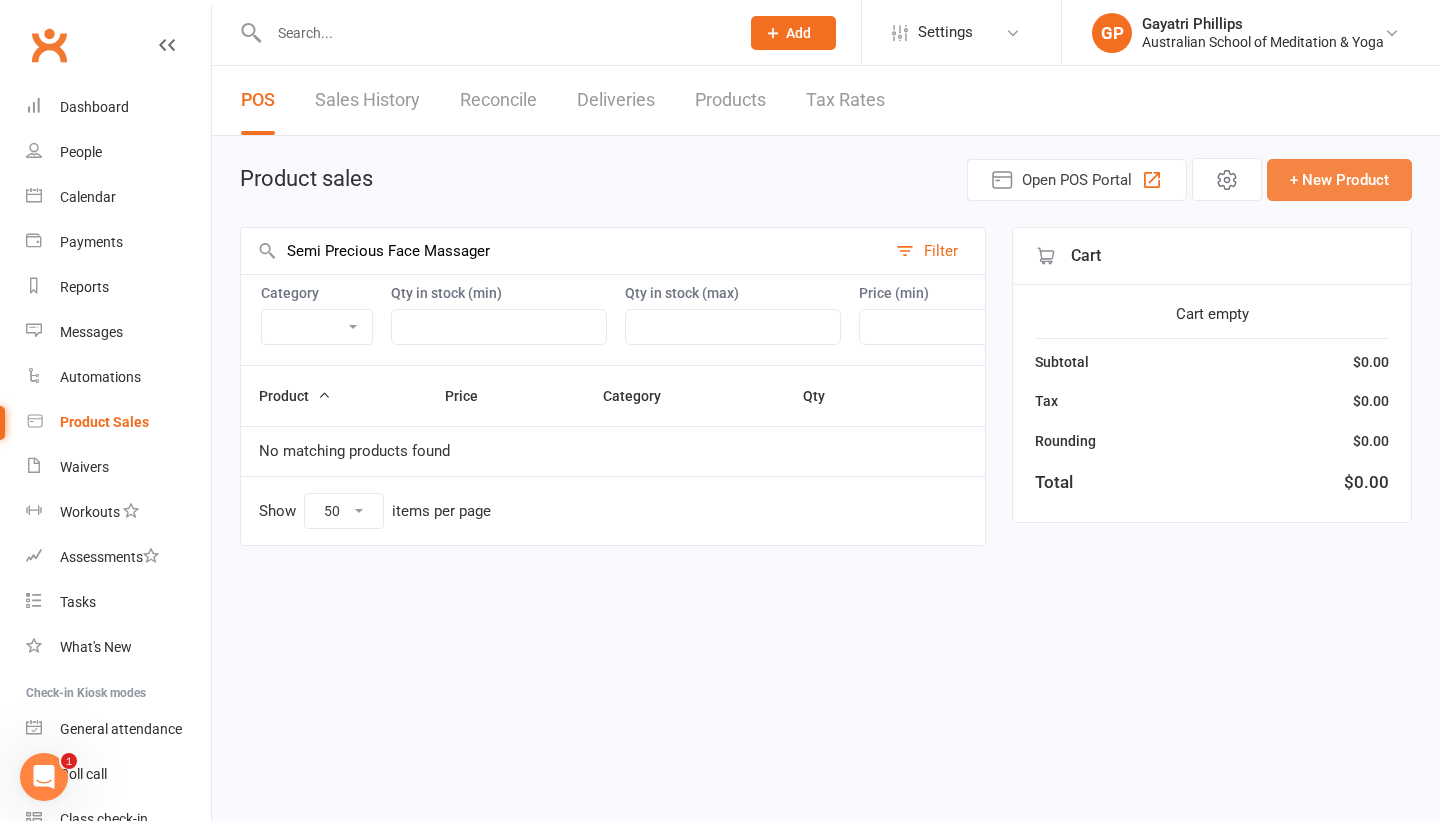 type on "Semi Precious Face Massager" 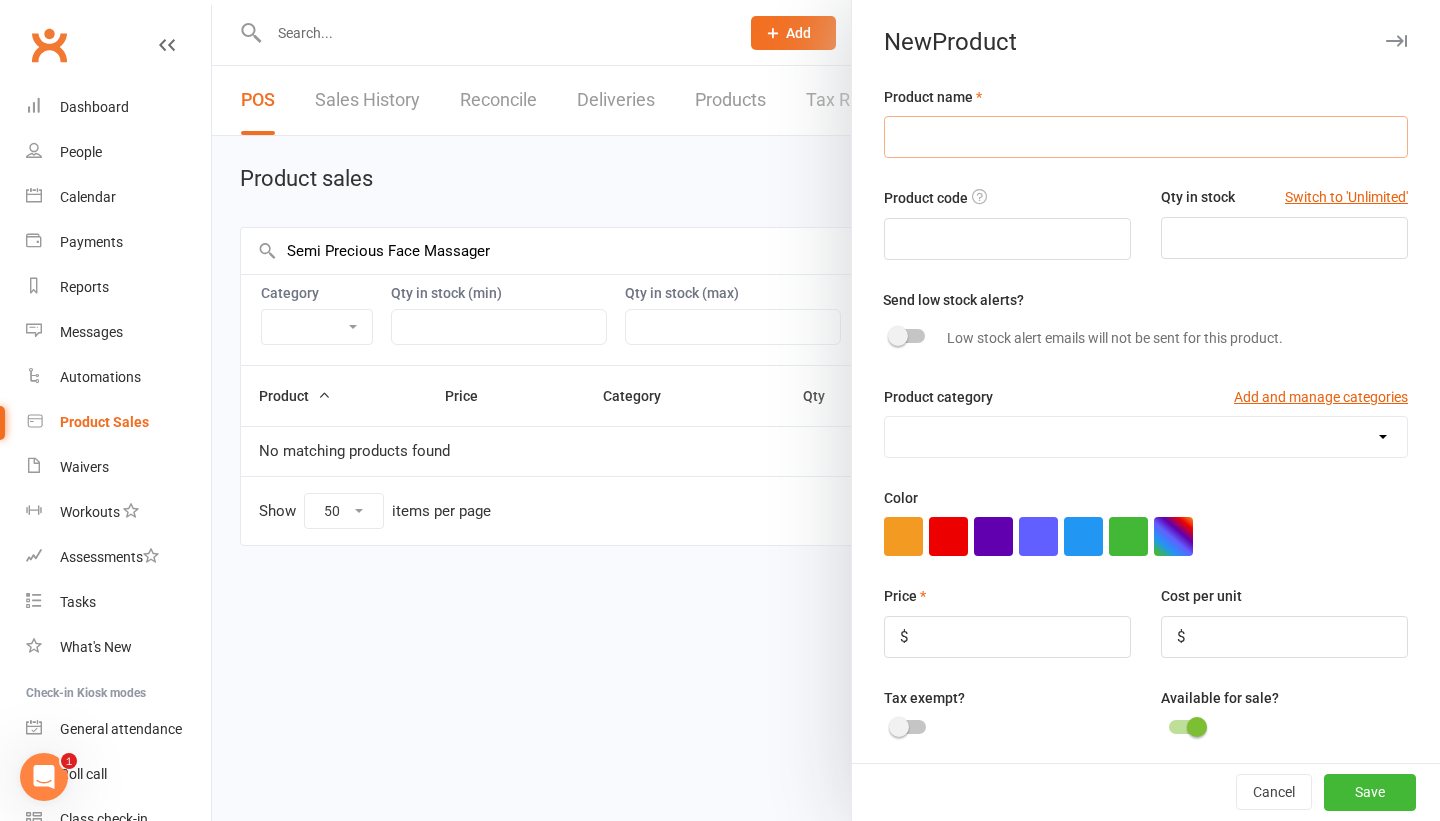 click at bounding box center [1146, 137] 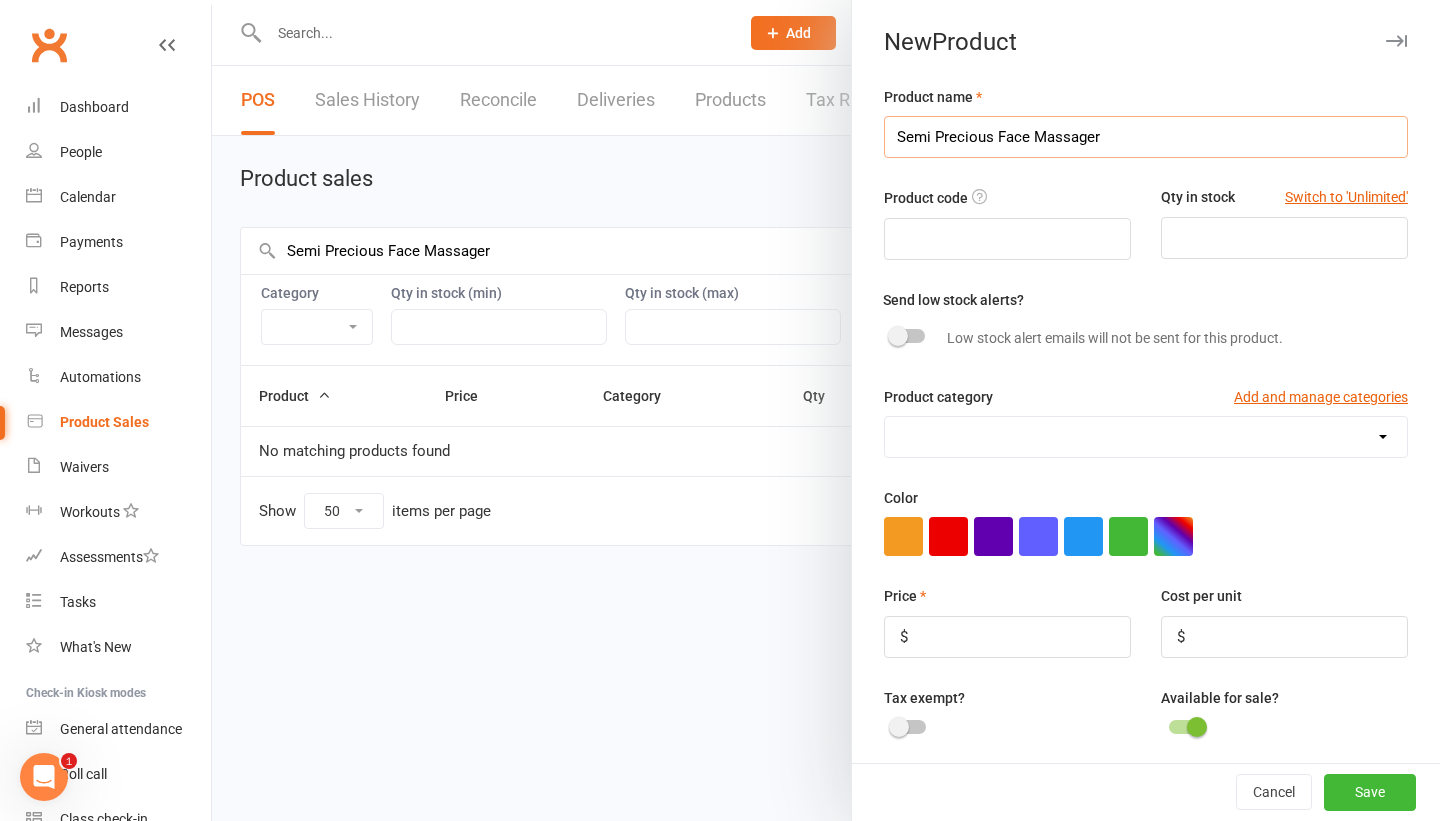 type on "Semi Precious Face Massager" 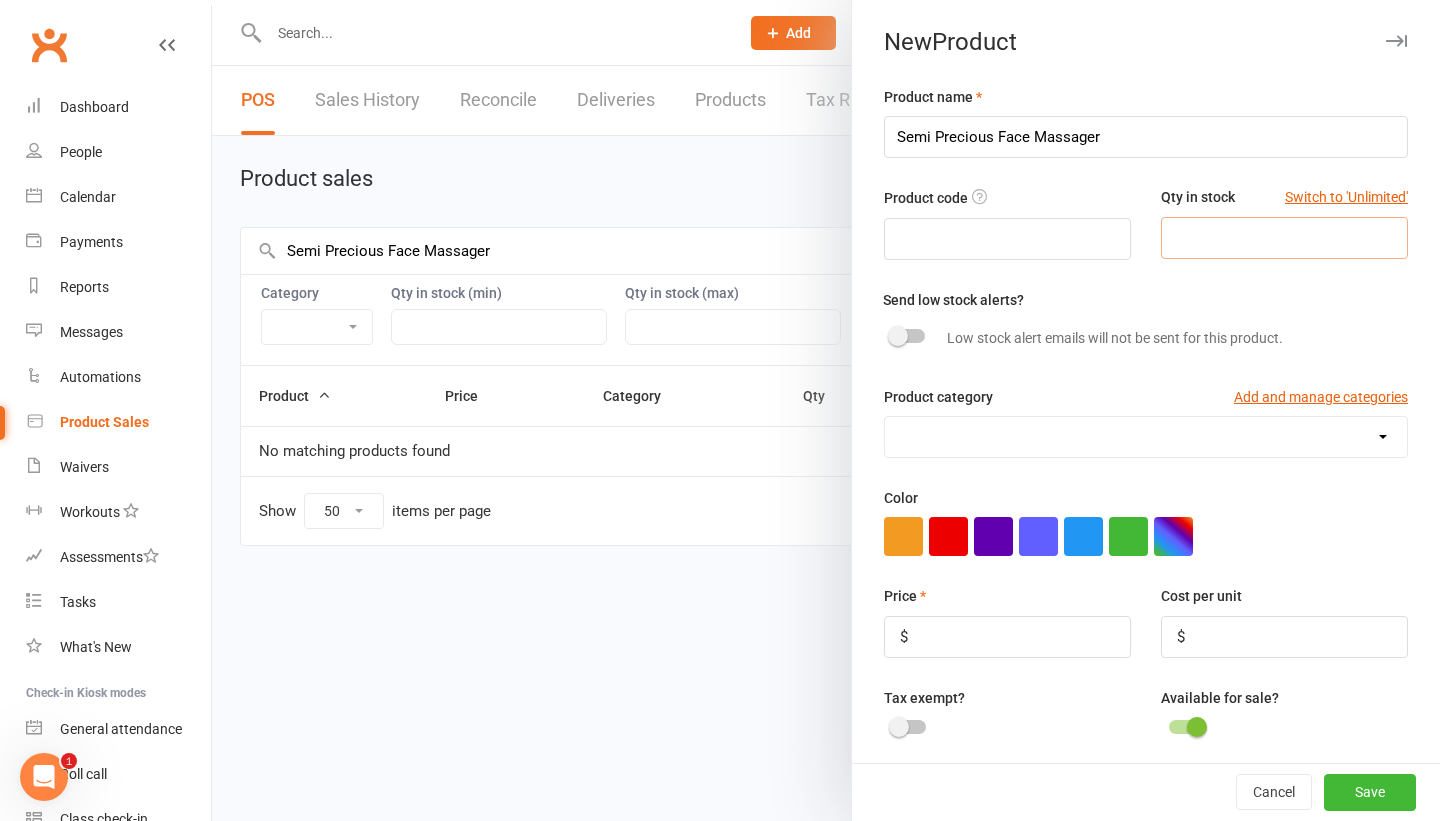click at bounding box center (1284, 238) 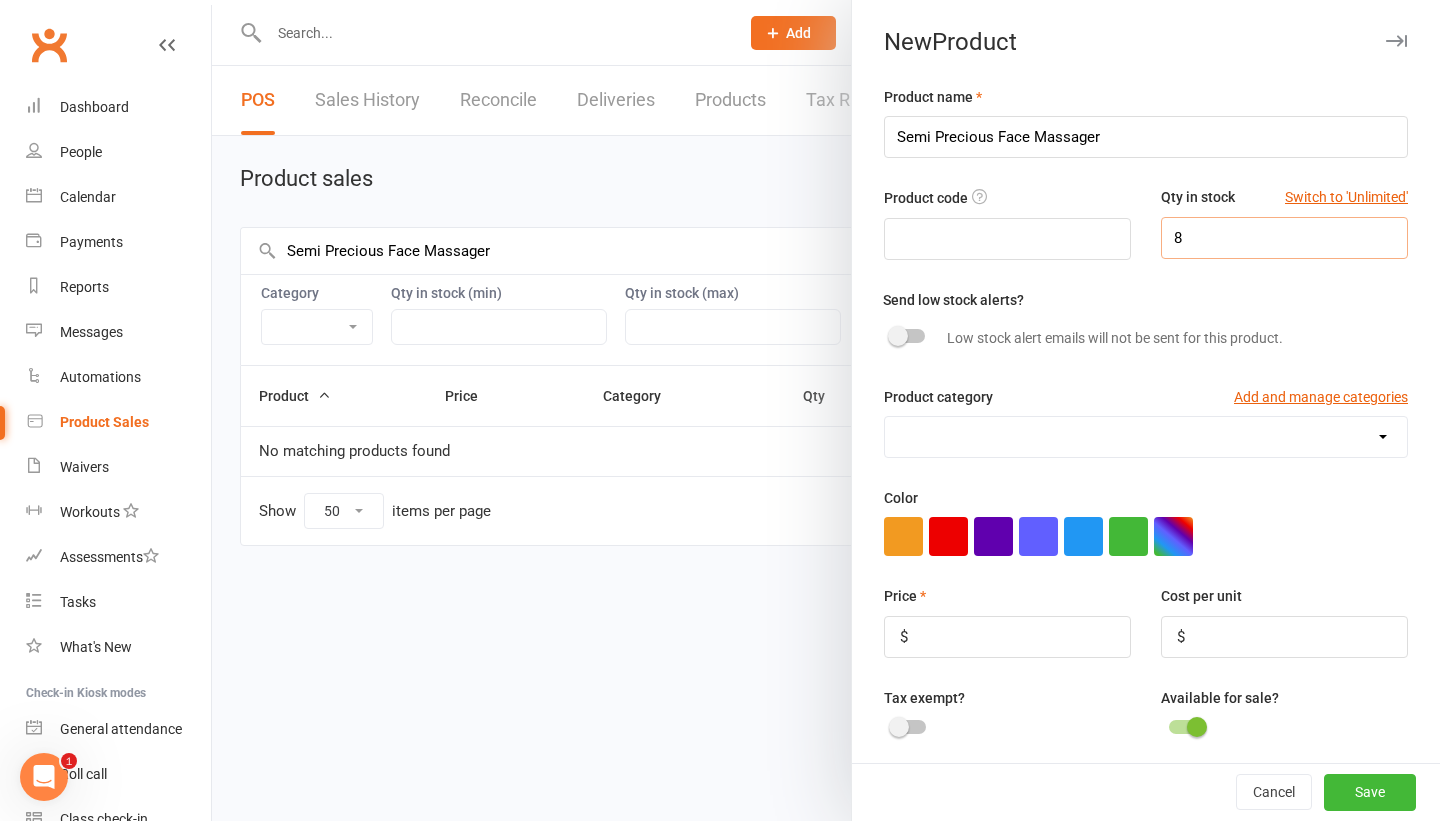 type on "8" 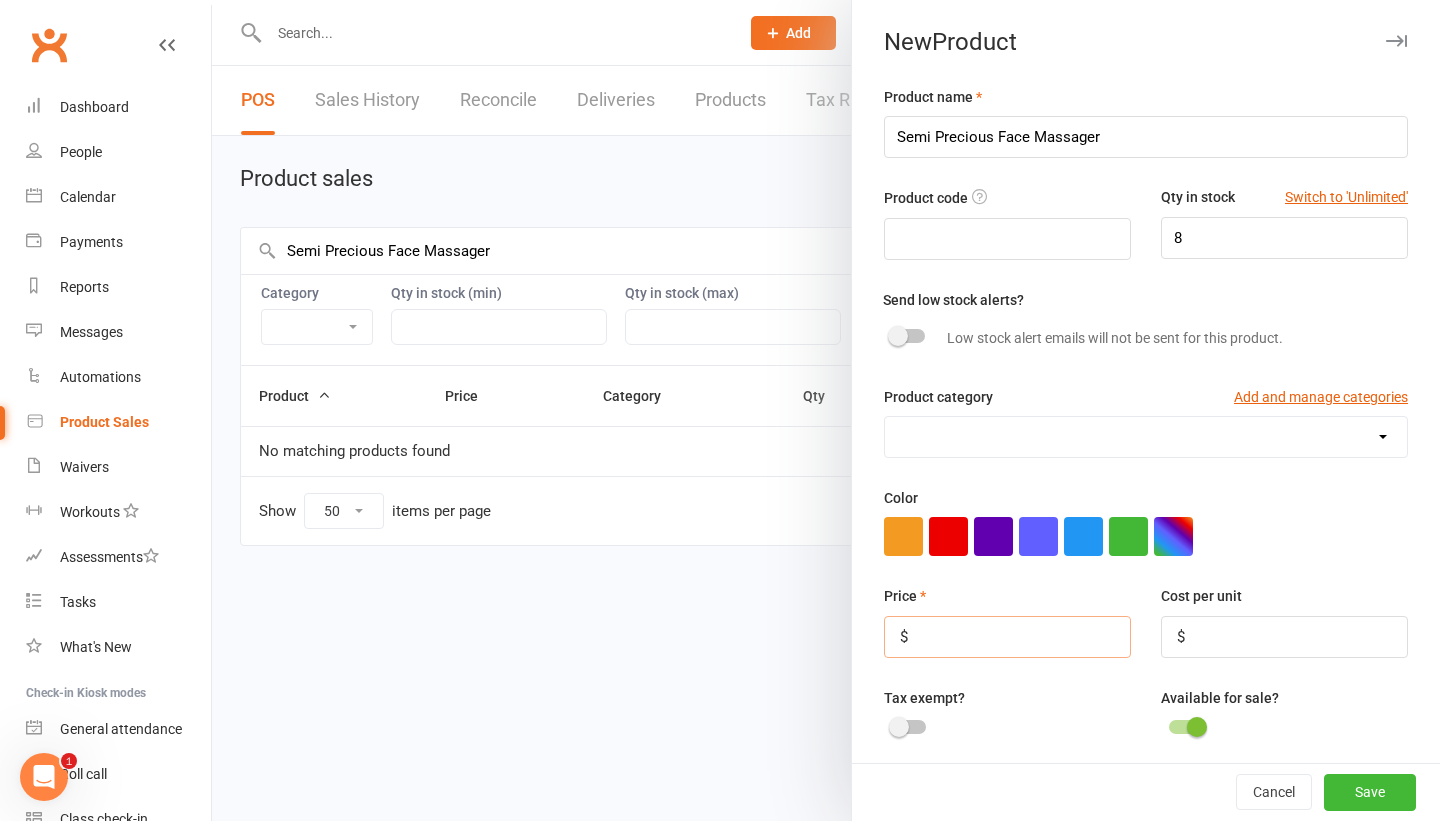 click at bounding box center (1007, 637) 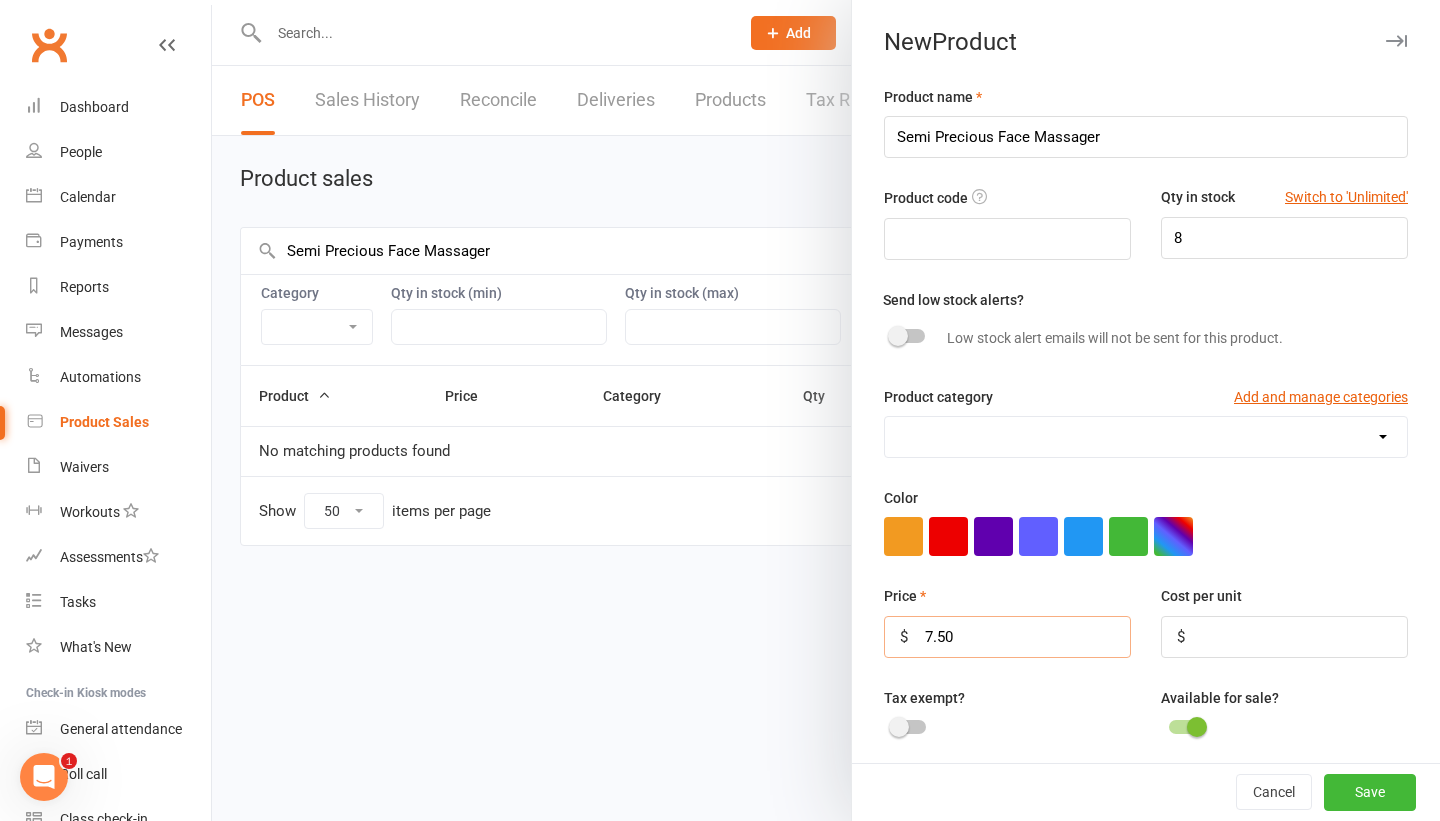 type on "7.50" 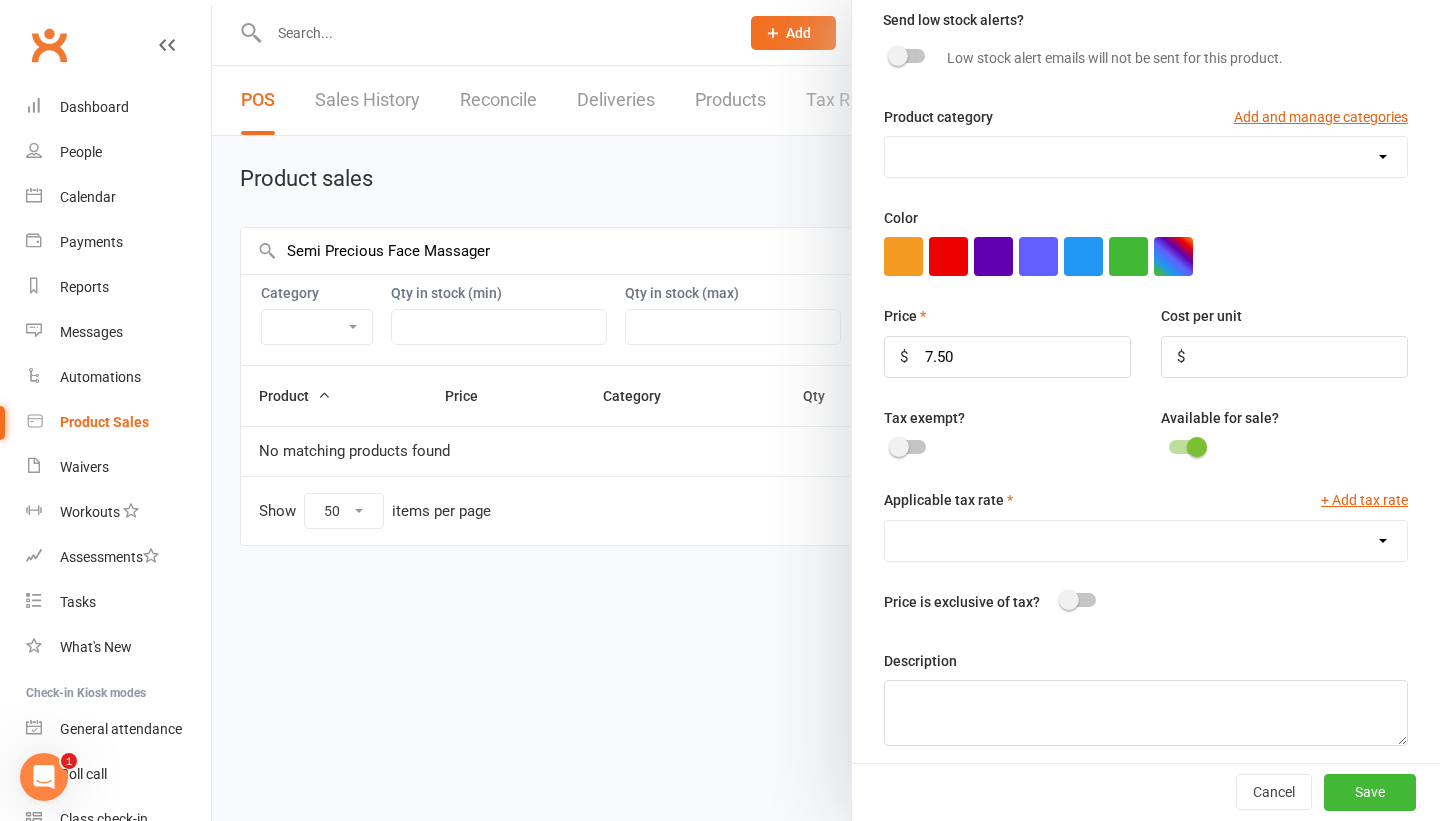 scroll, scrollTop: 291, scrollLeft: 0, axis: vertical 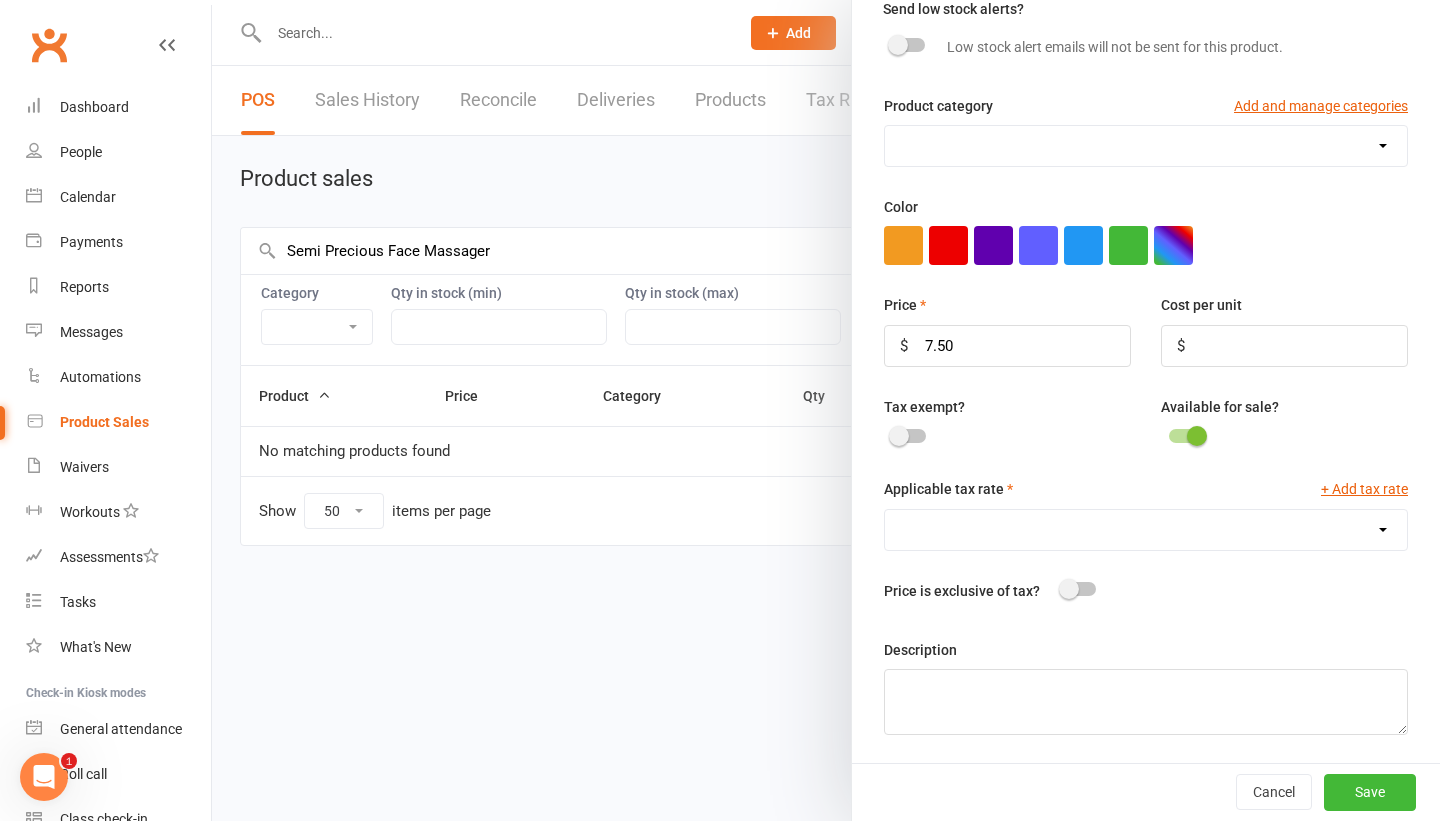 click on "GST (10.0%) Included Tax (10.0%)" at bounding box center (1146, 530) 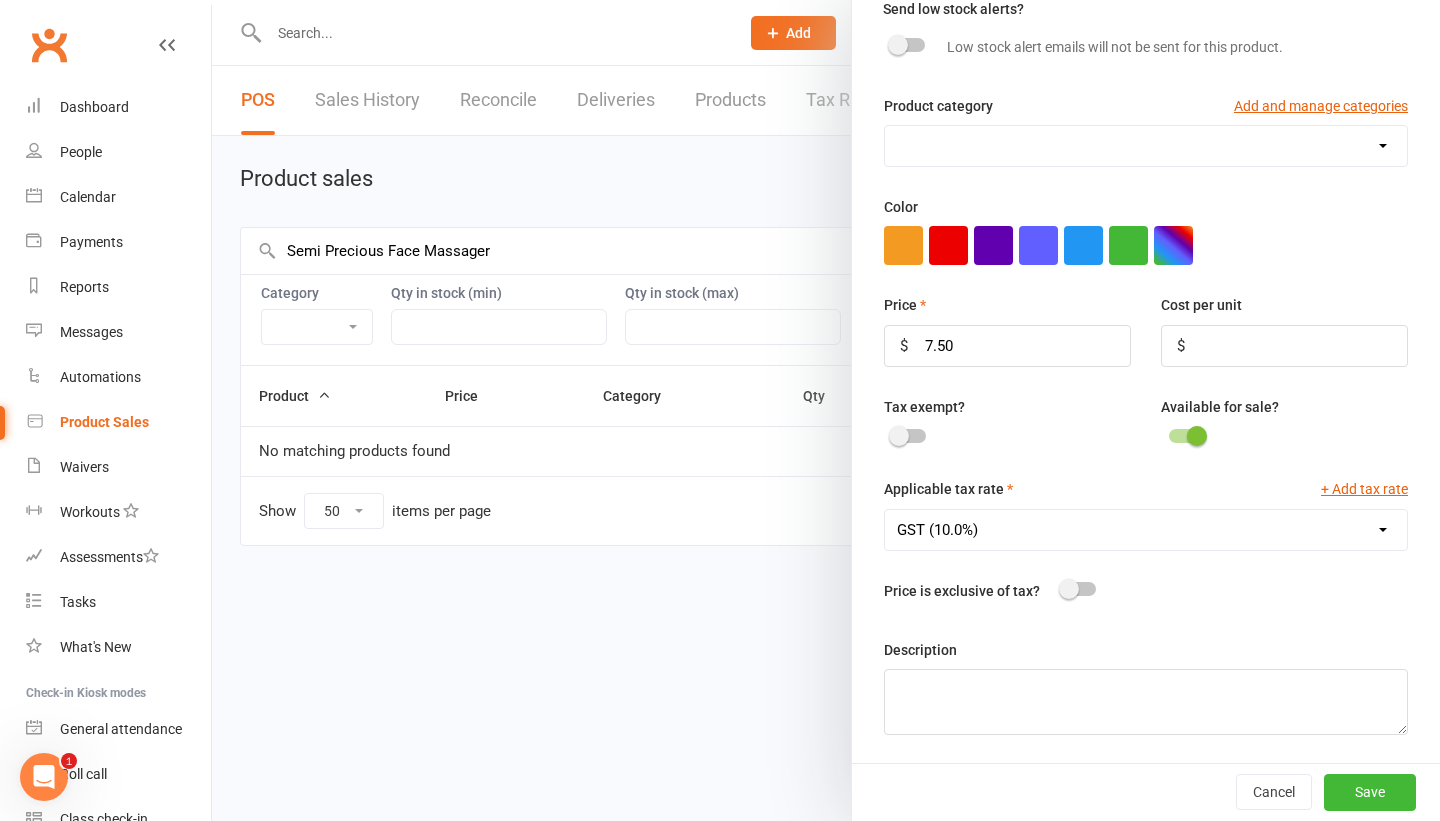 click on "GST (10.0%) Included Tax (10.0%)" at bounding box center [1146, 530] 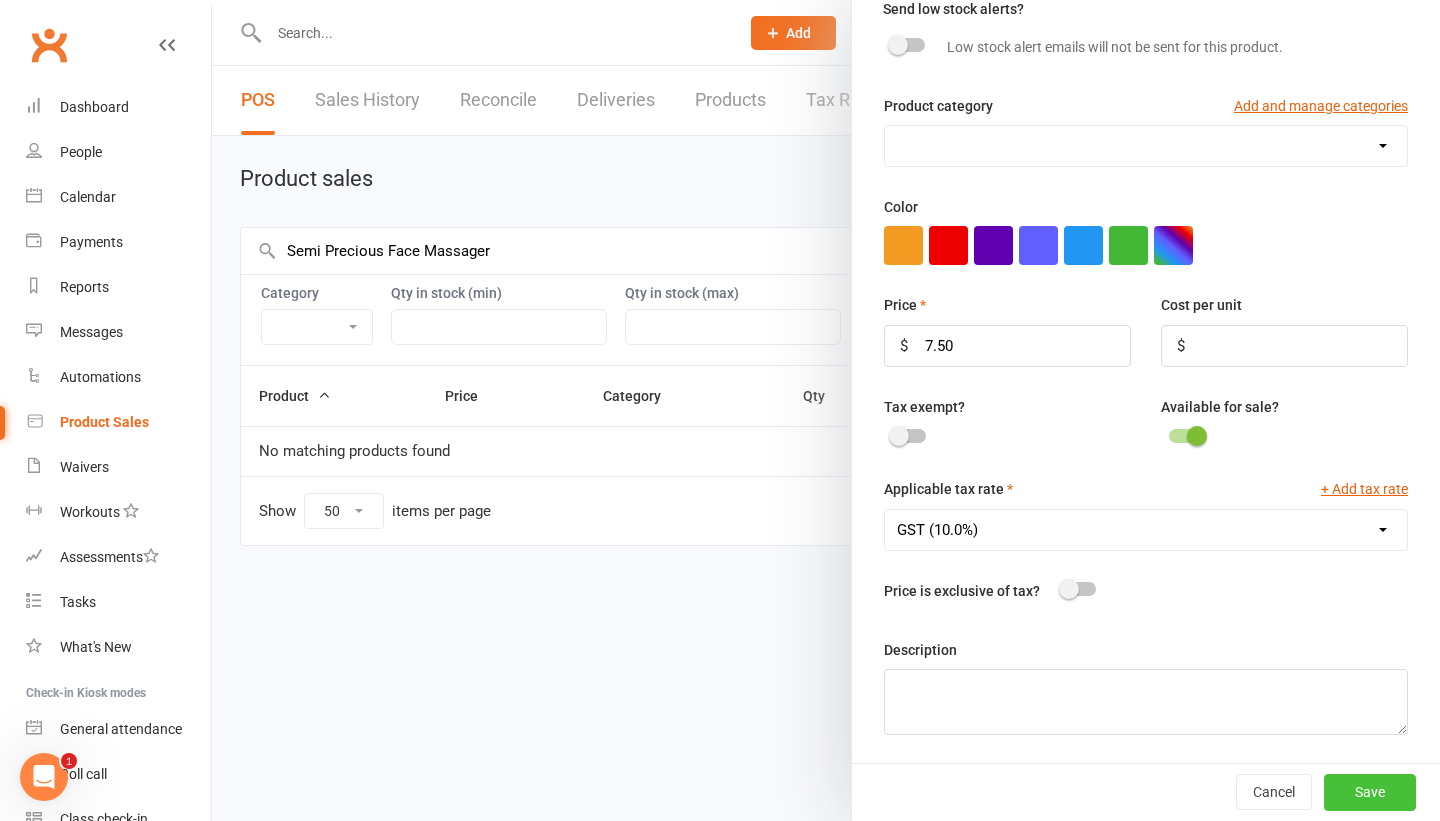 click on "Save" at bounding box center [1370, 792] 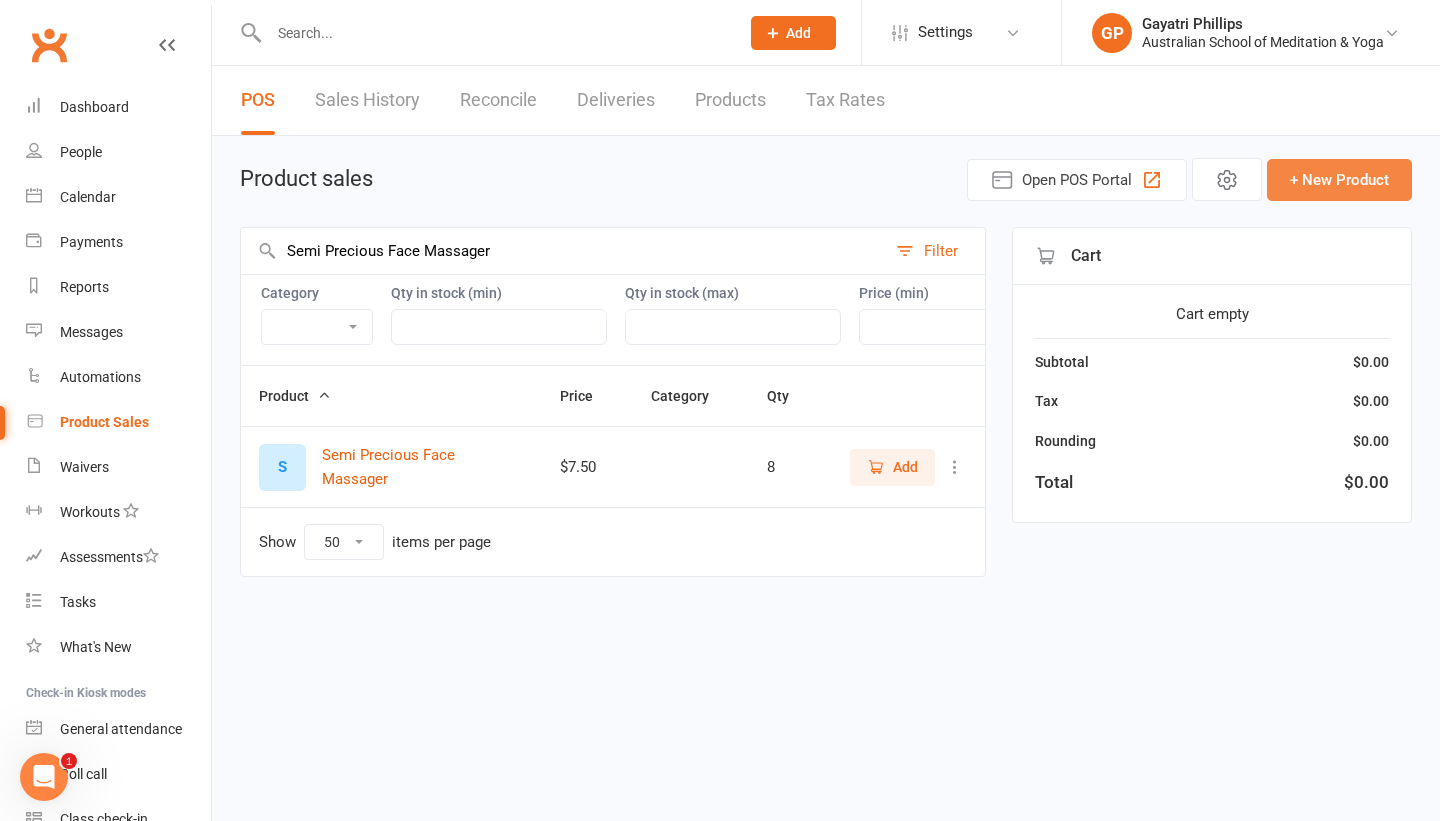 click on "+ New Product" at bounding box center (1339, 180) 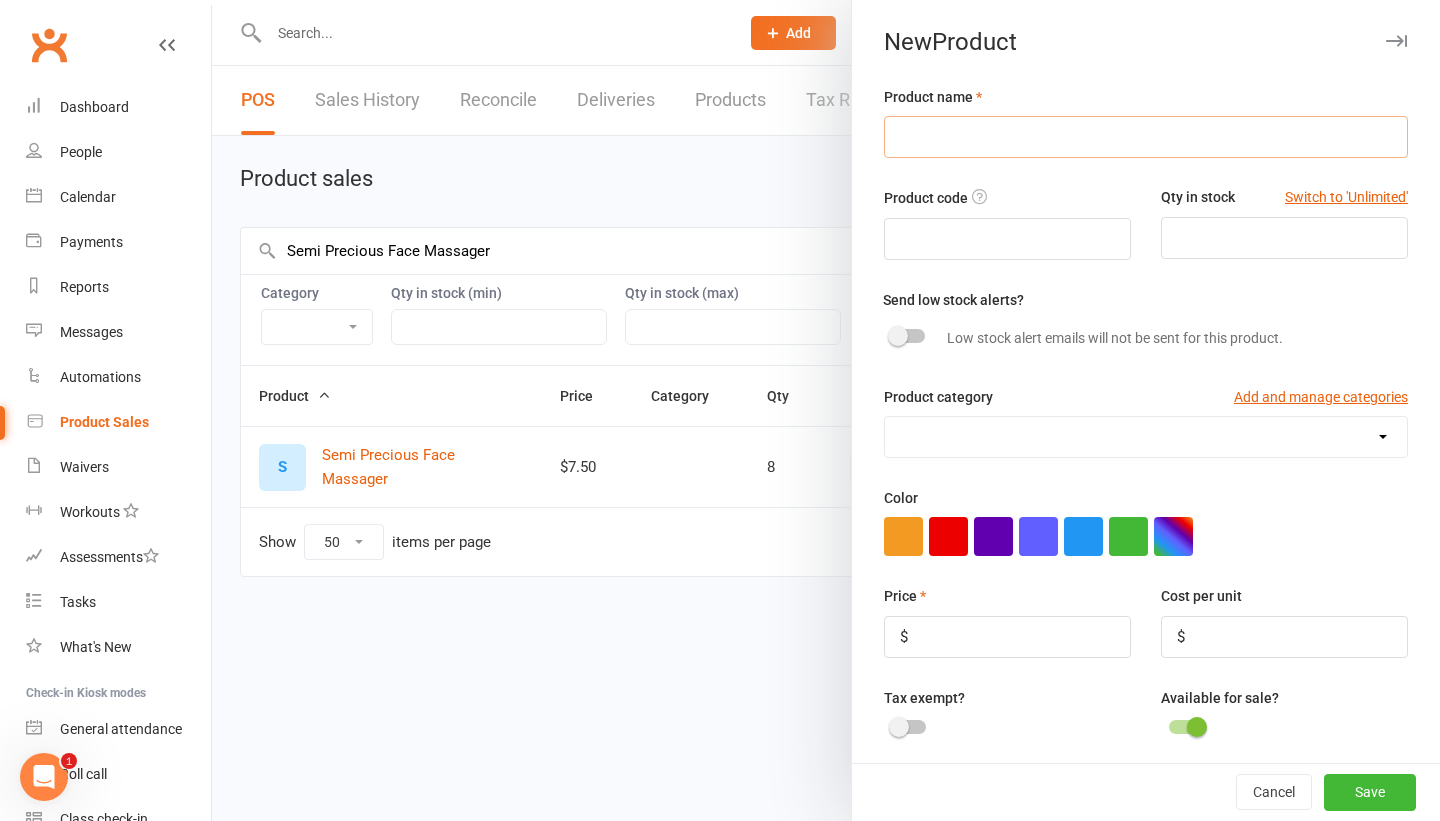 click at bounding box center [1146, 137] 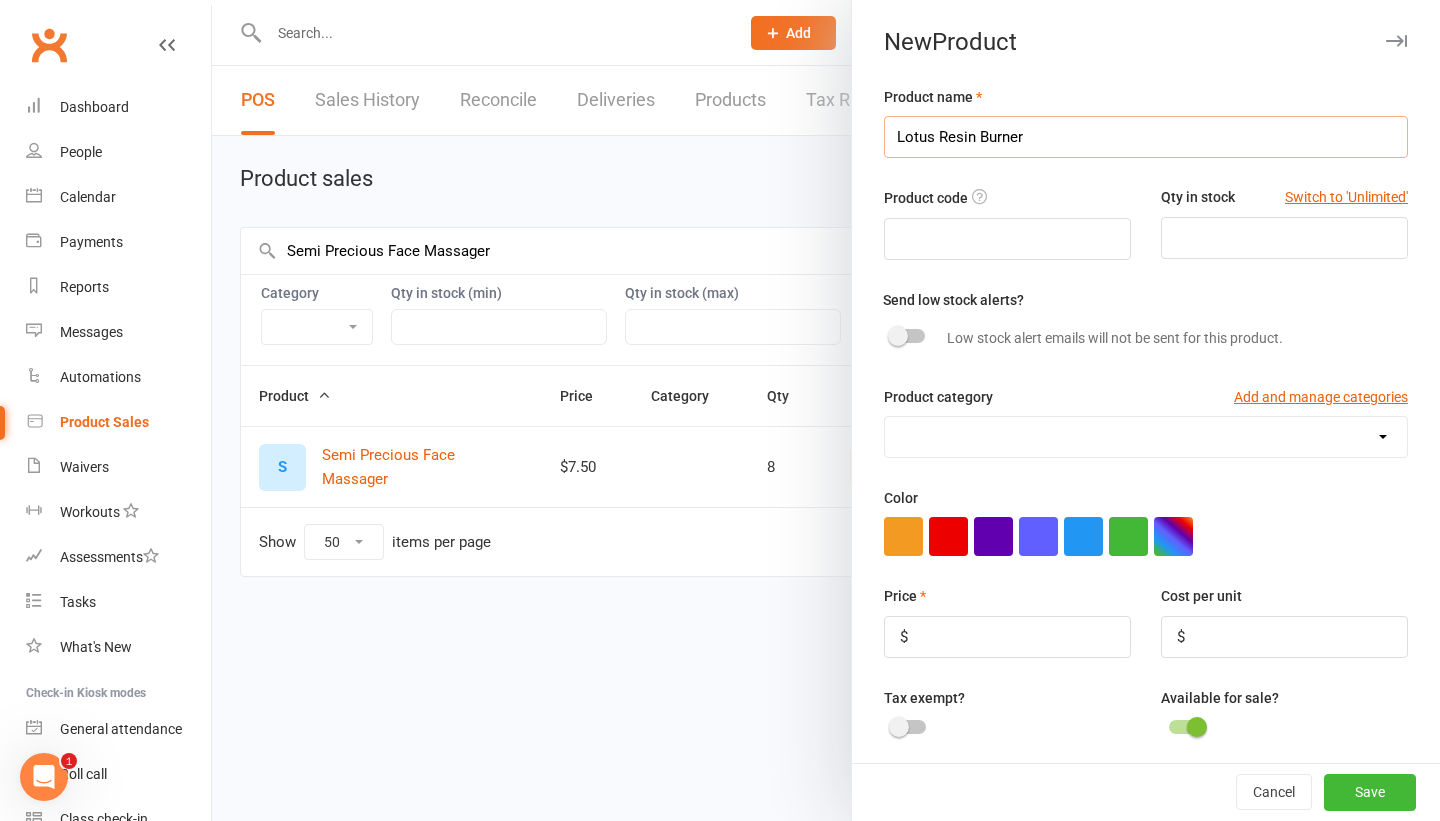 type on "Lotus Resin Burner" 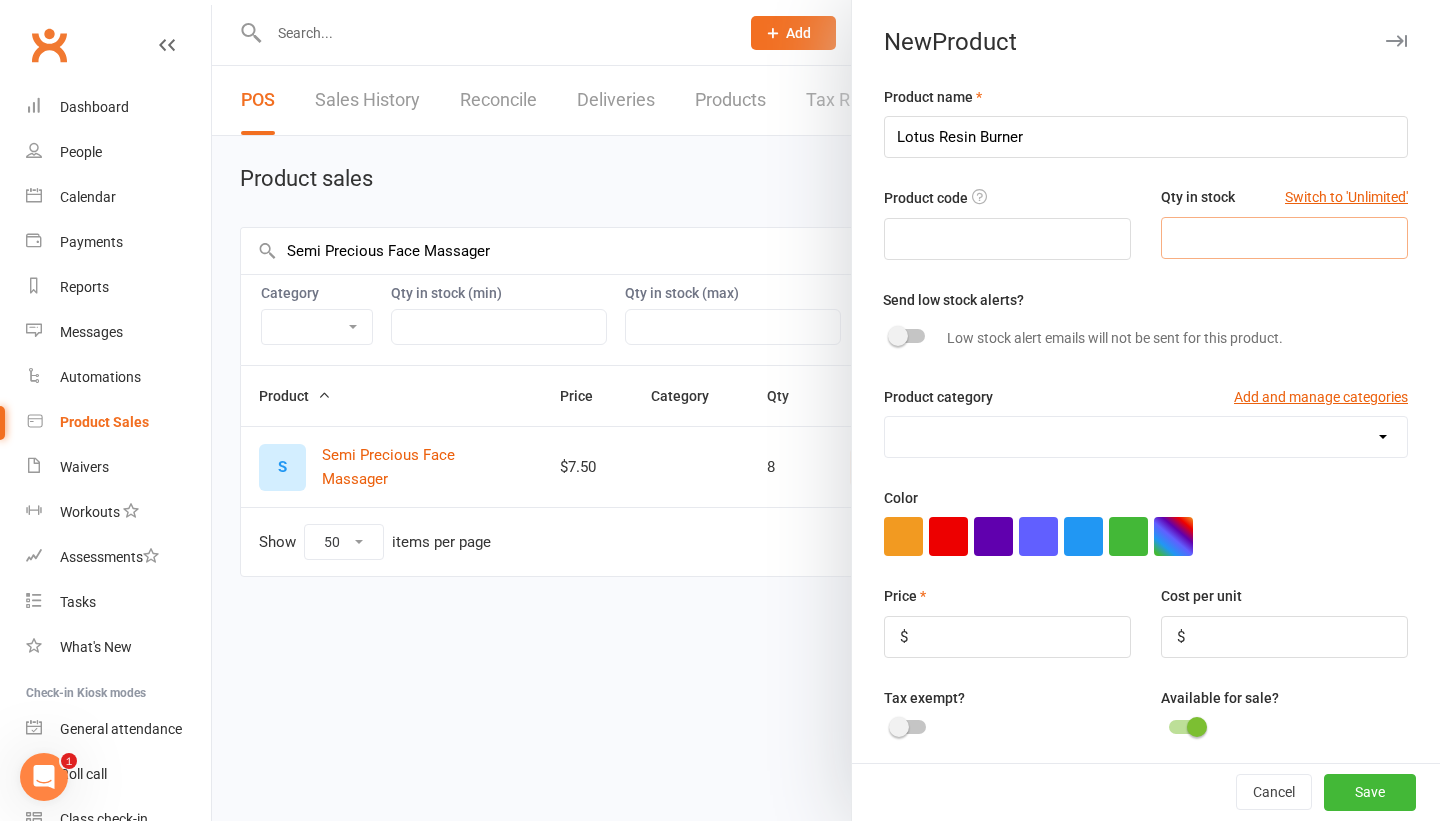 click at bounding box center [1284, 238] 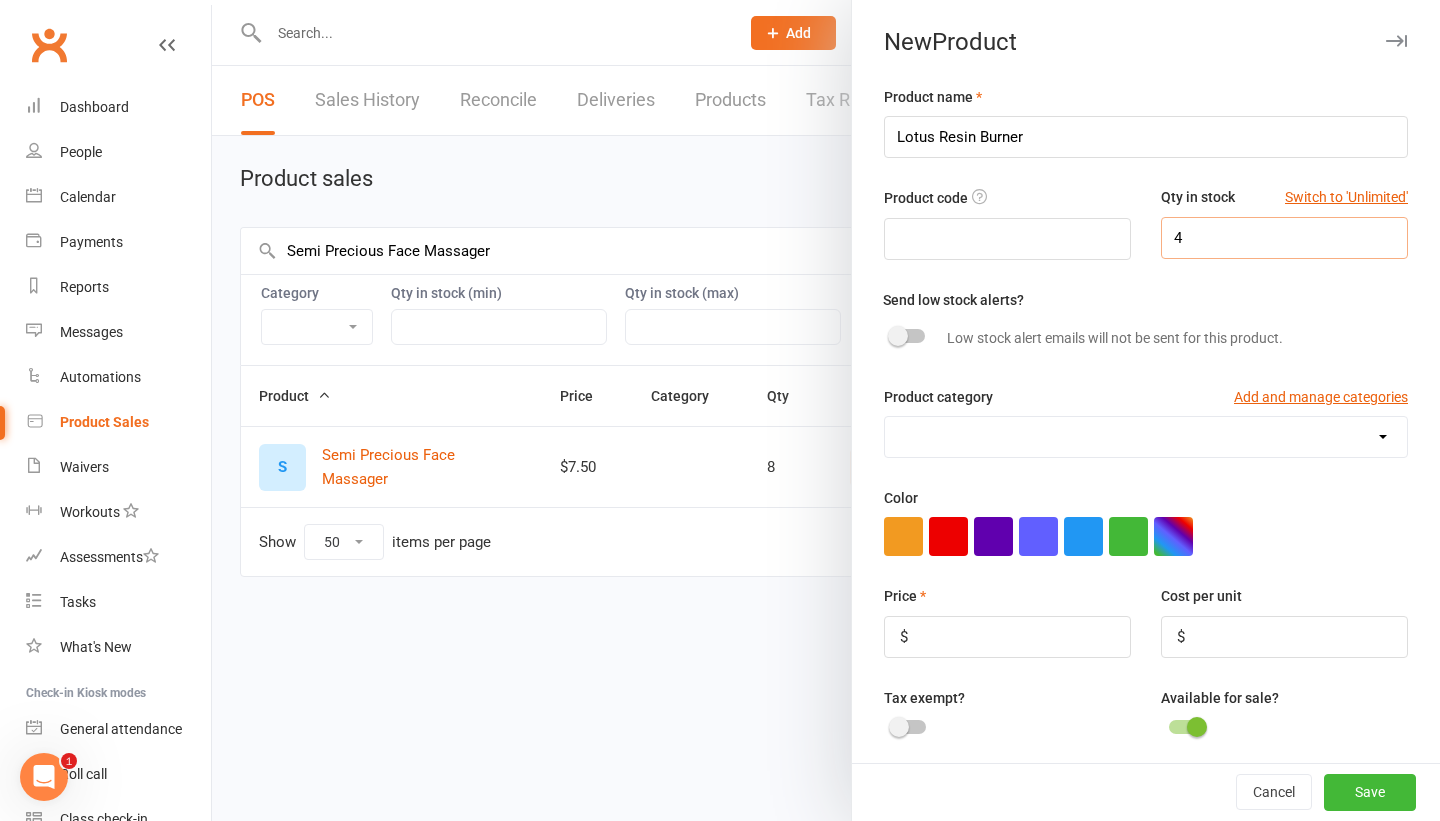 type on "4" 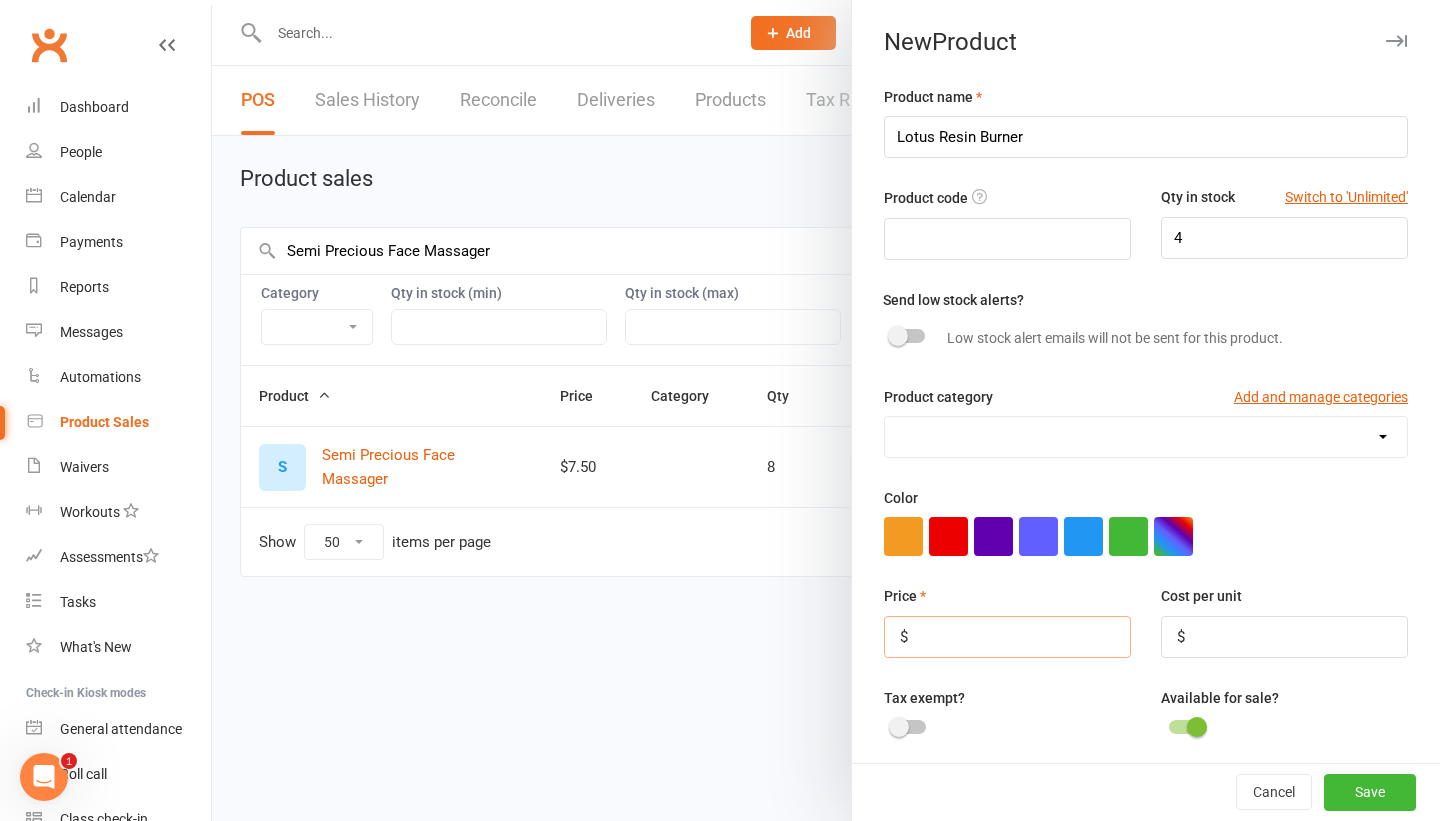 click at bounding box center [1007, 637] 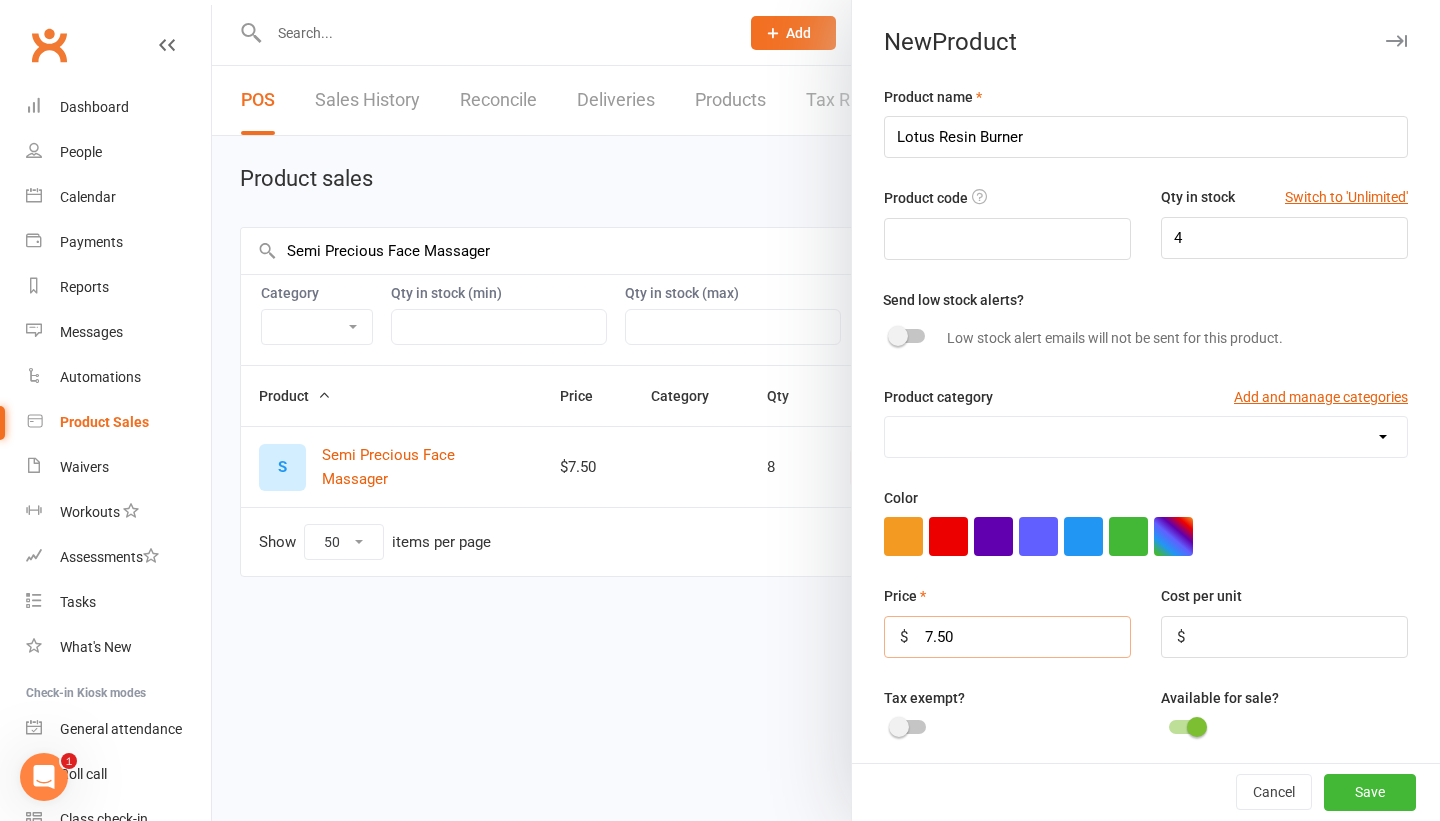 type on "7.50" 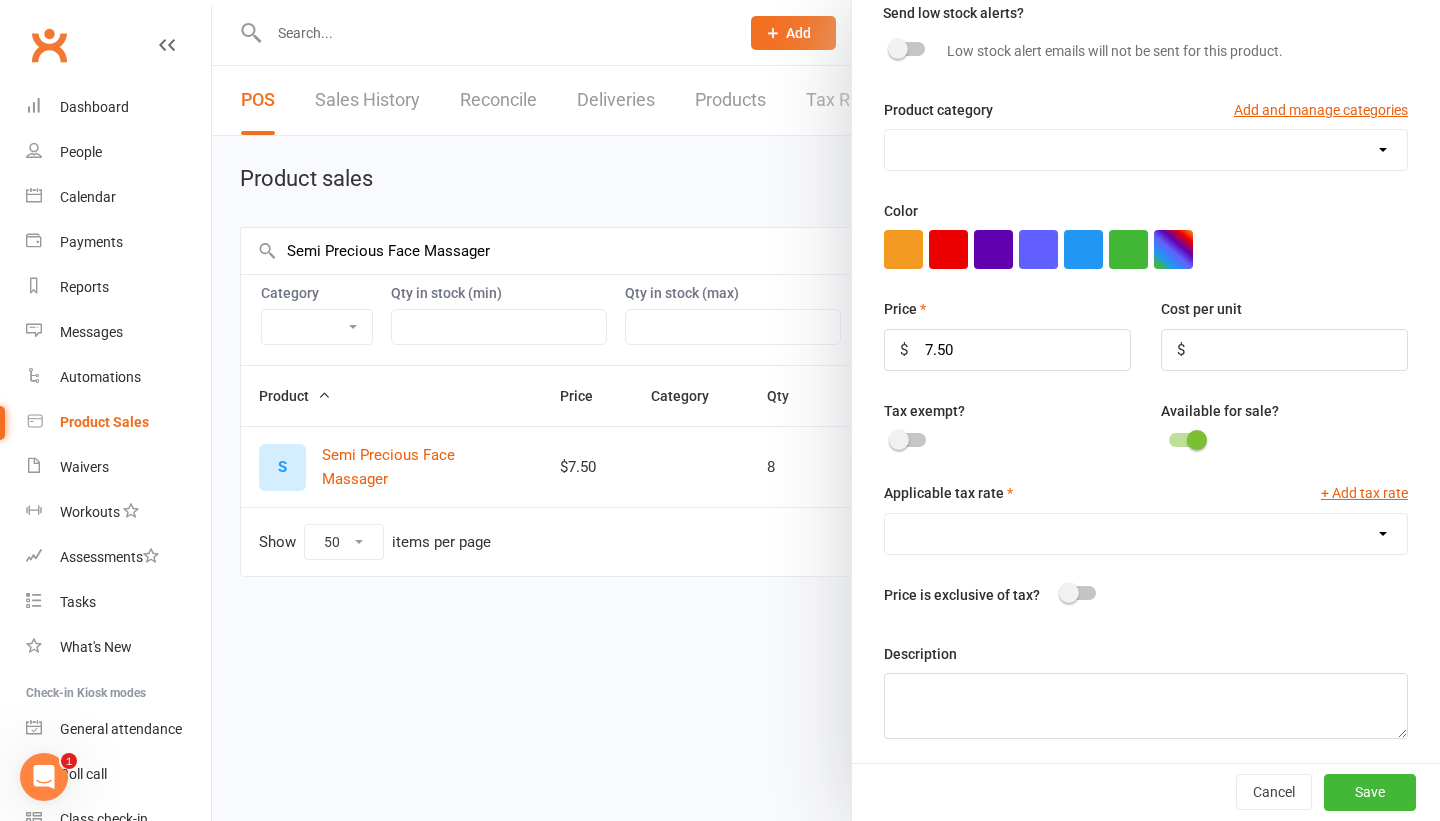 scroll, scrollTop: 291, scrollLeft: 0, axis: vertical 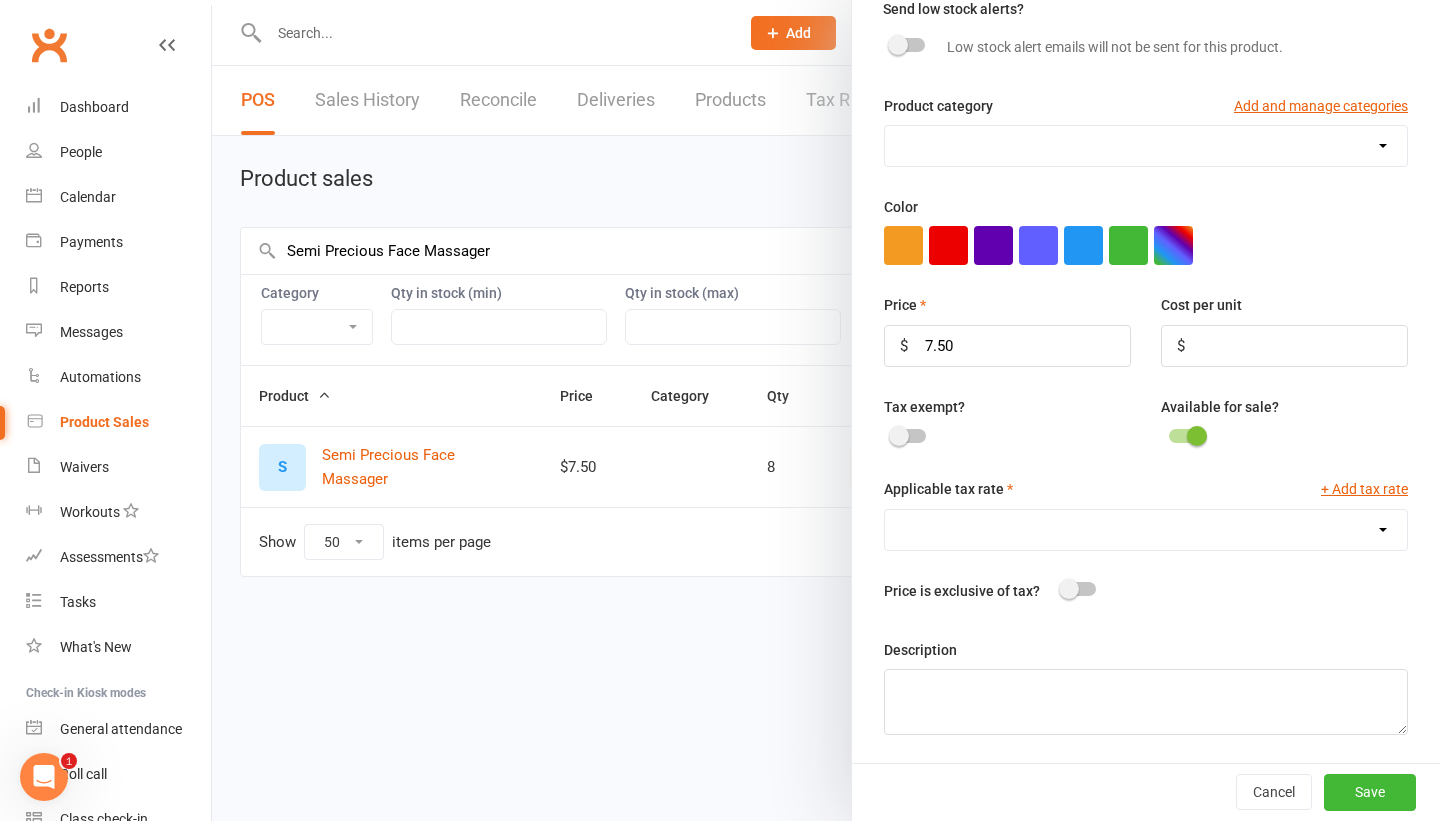click on "GST (10.0%) Included Tax (10.0%)" at bounding box center (1146, 530) 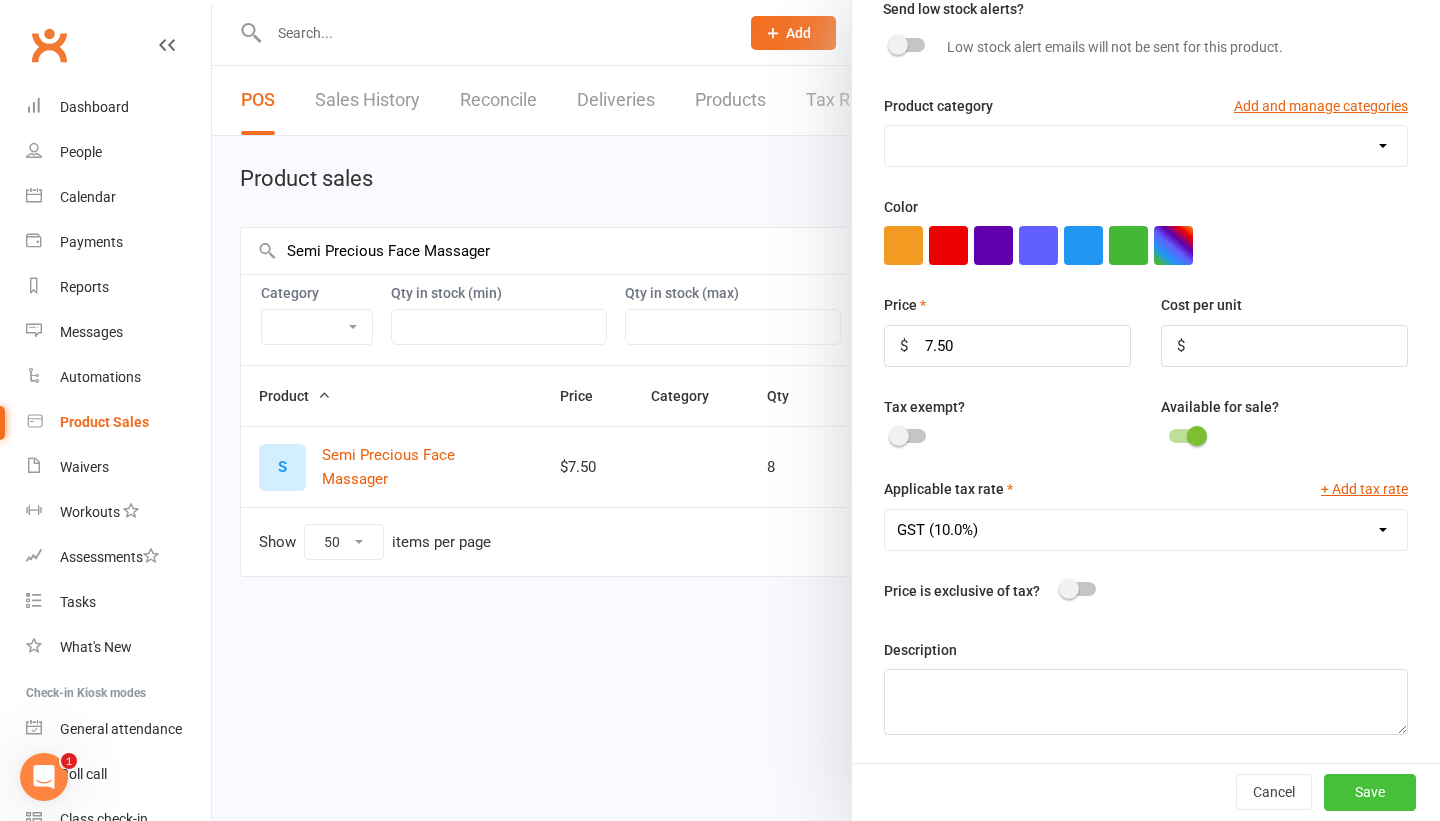 click on "Save" at bounding box center [1370, 792] 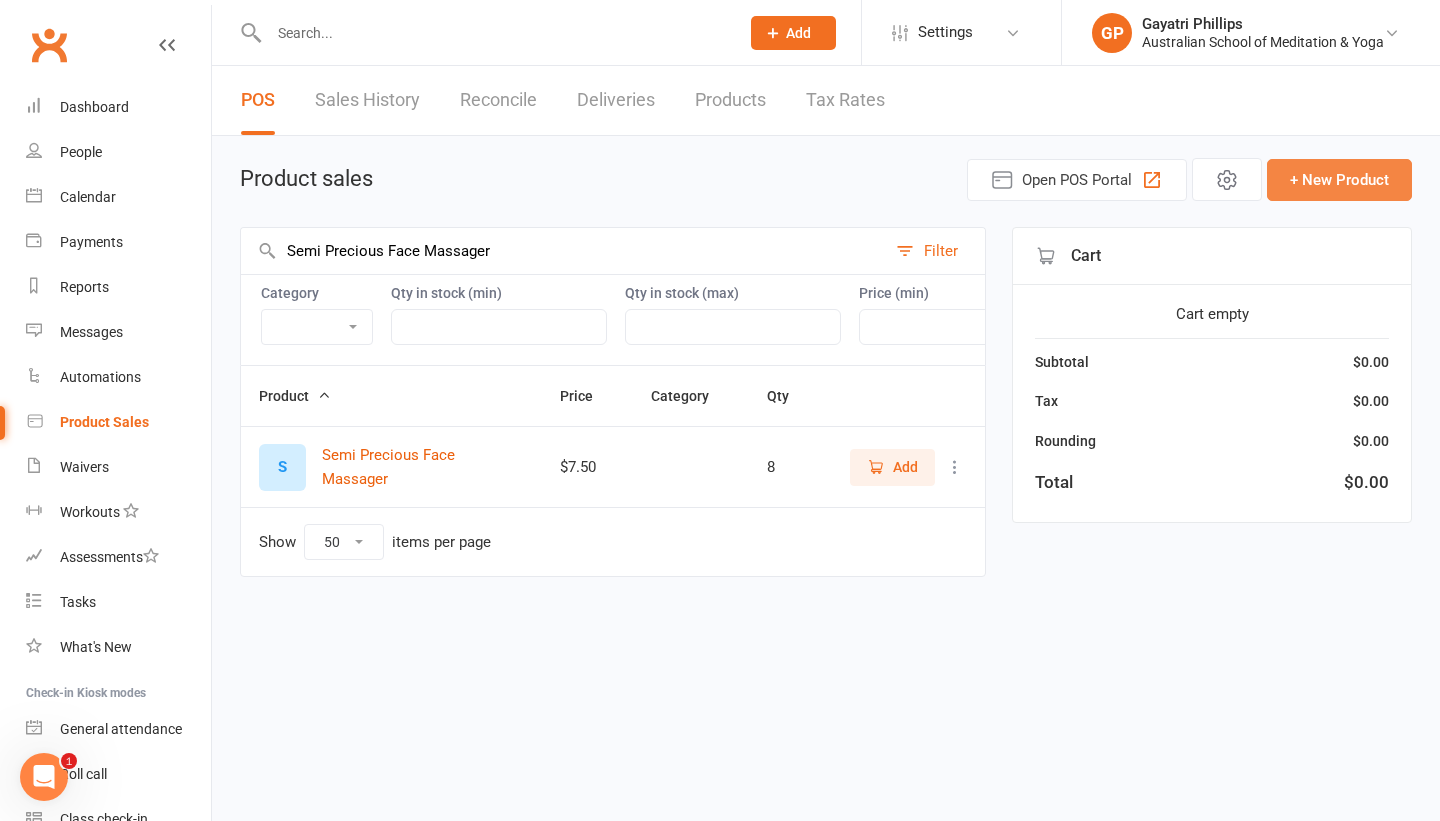 click on "+ New Product" at bounding box center (1339, 180) 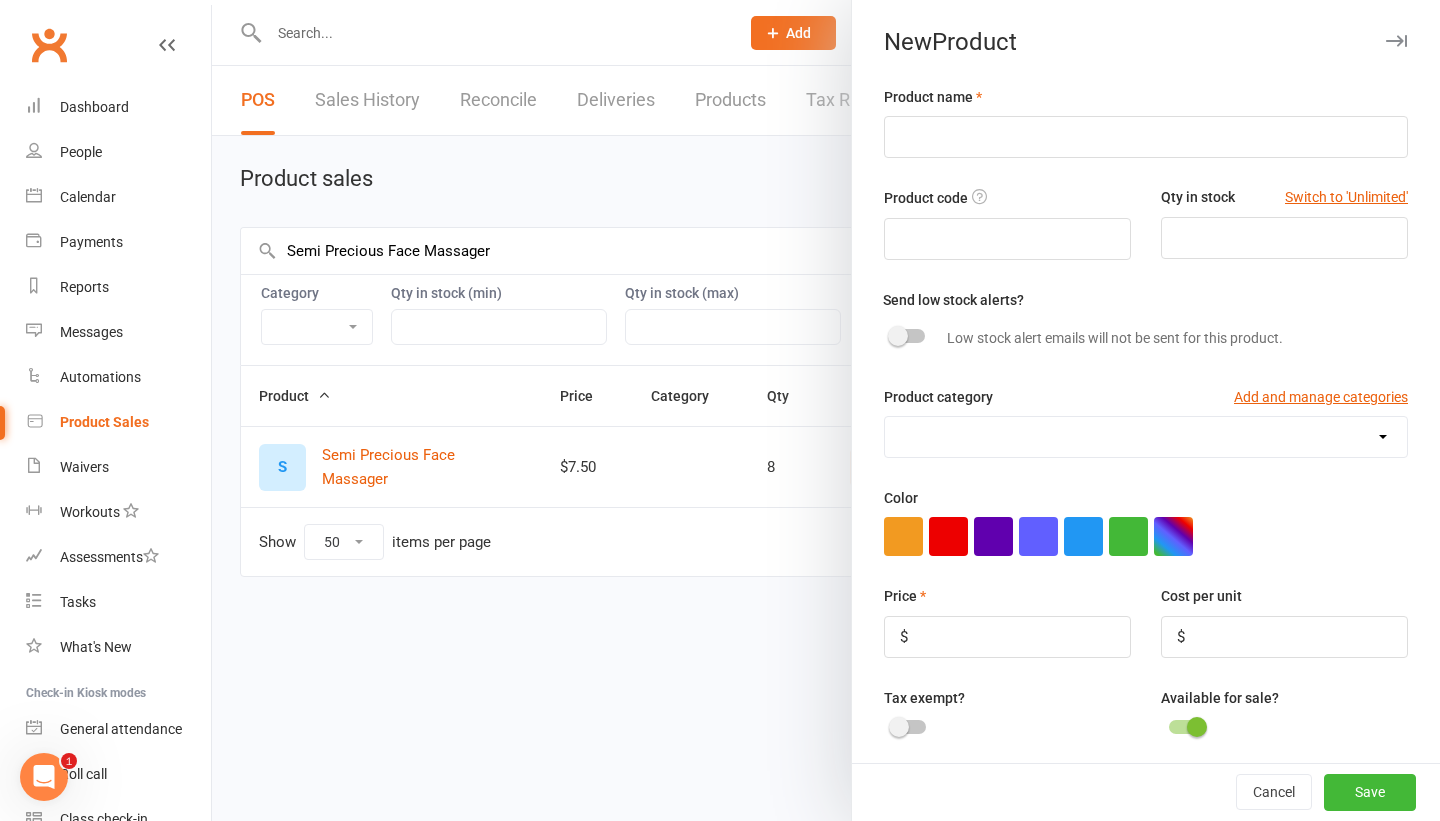 click on "Product name" at bounding box center [1146, 121] 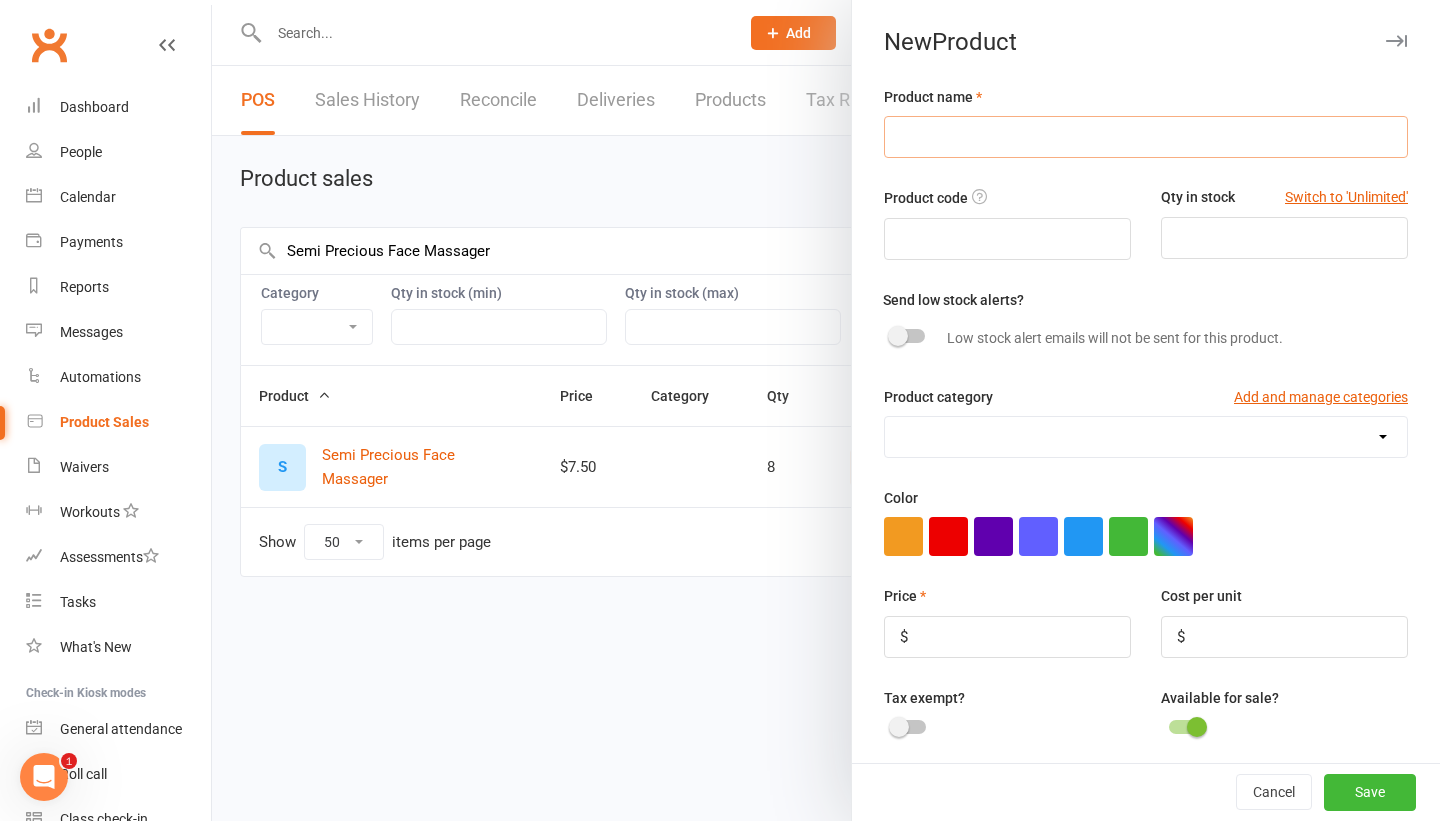 click at bounding box center [1146, 137] 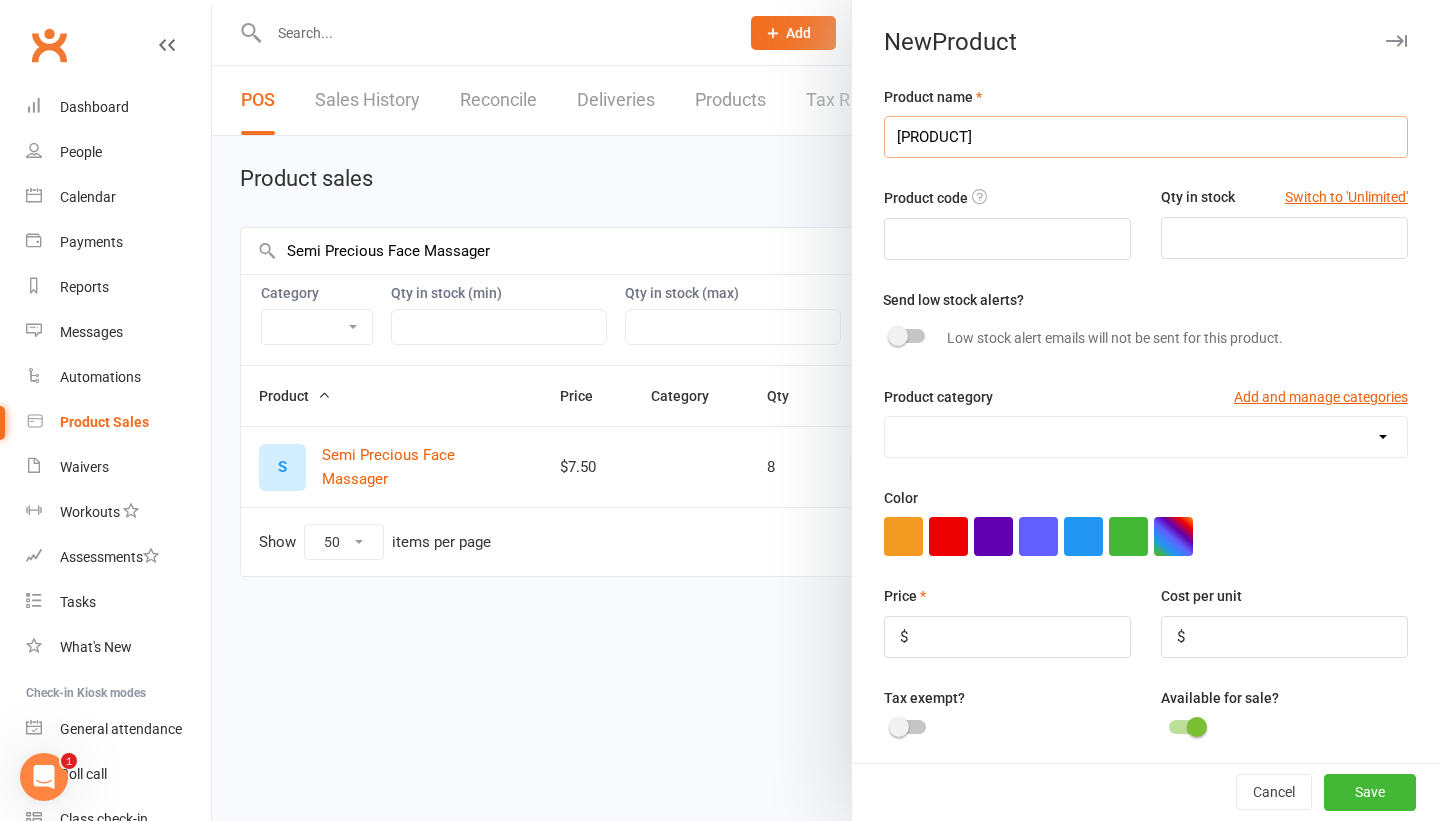 click on "[PRODUCT]" at bounding box center (1146, 137) 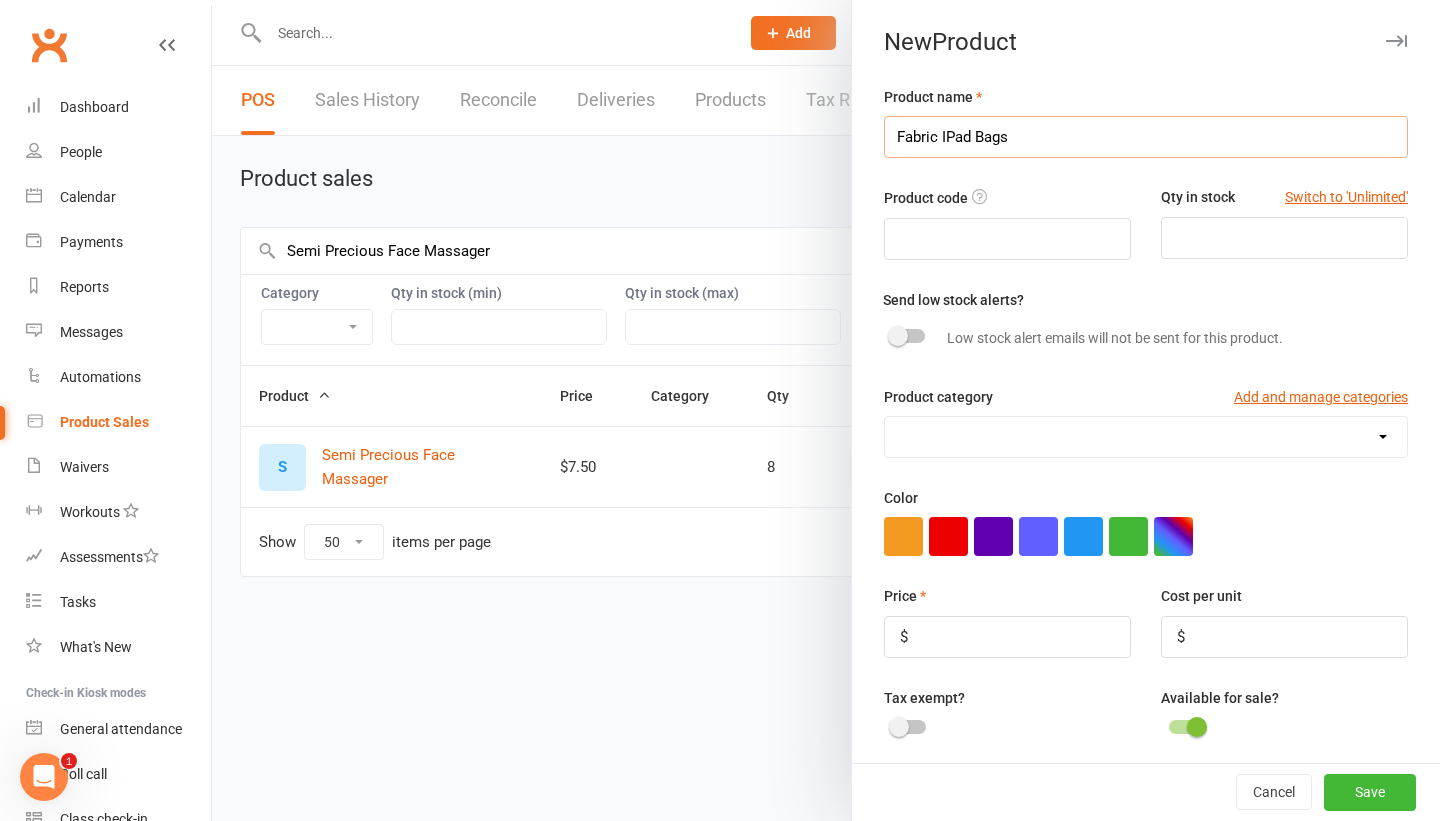 type on "Fabric IPad Bags" 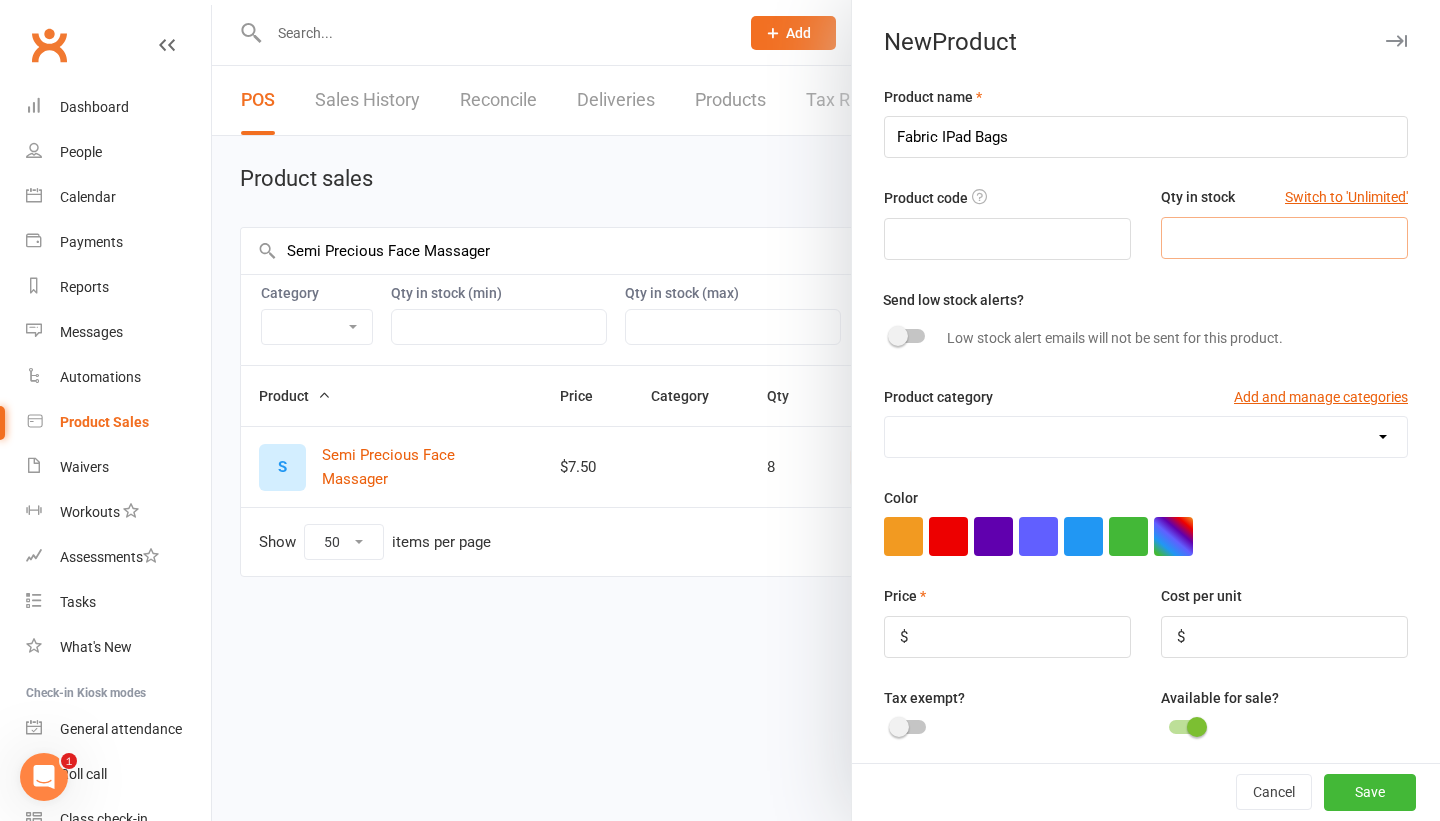click at bounding box center [1284, 238] 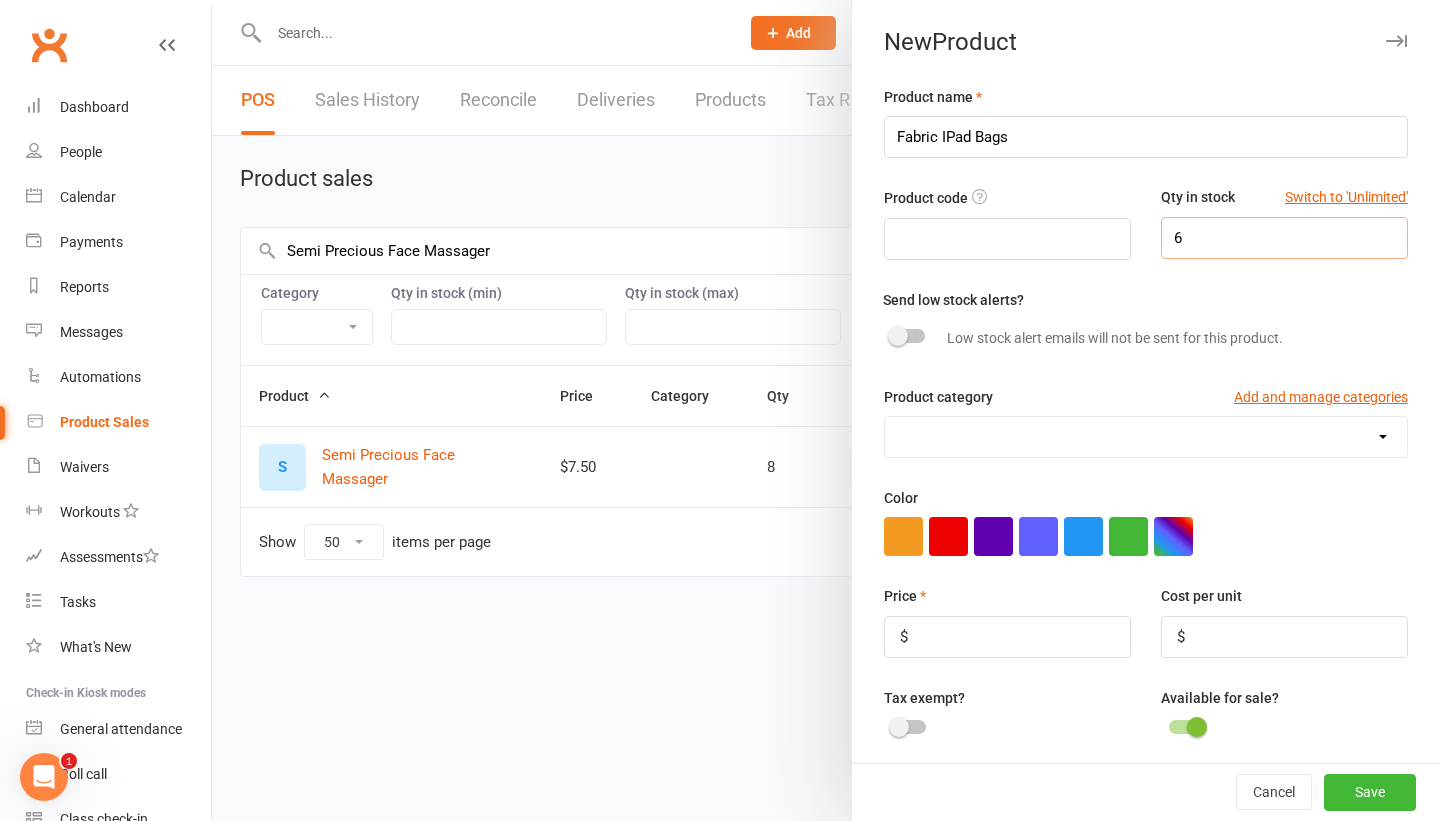 type on "6" 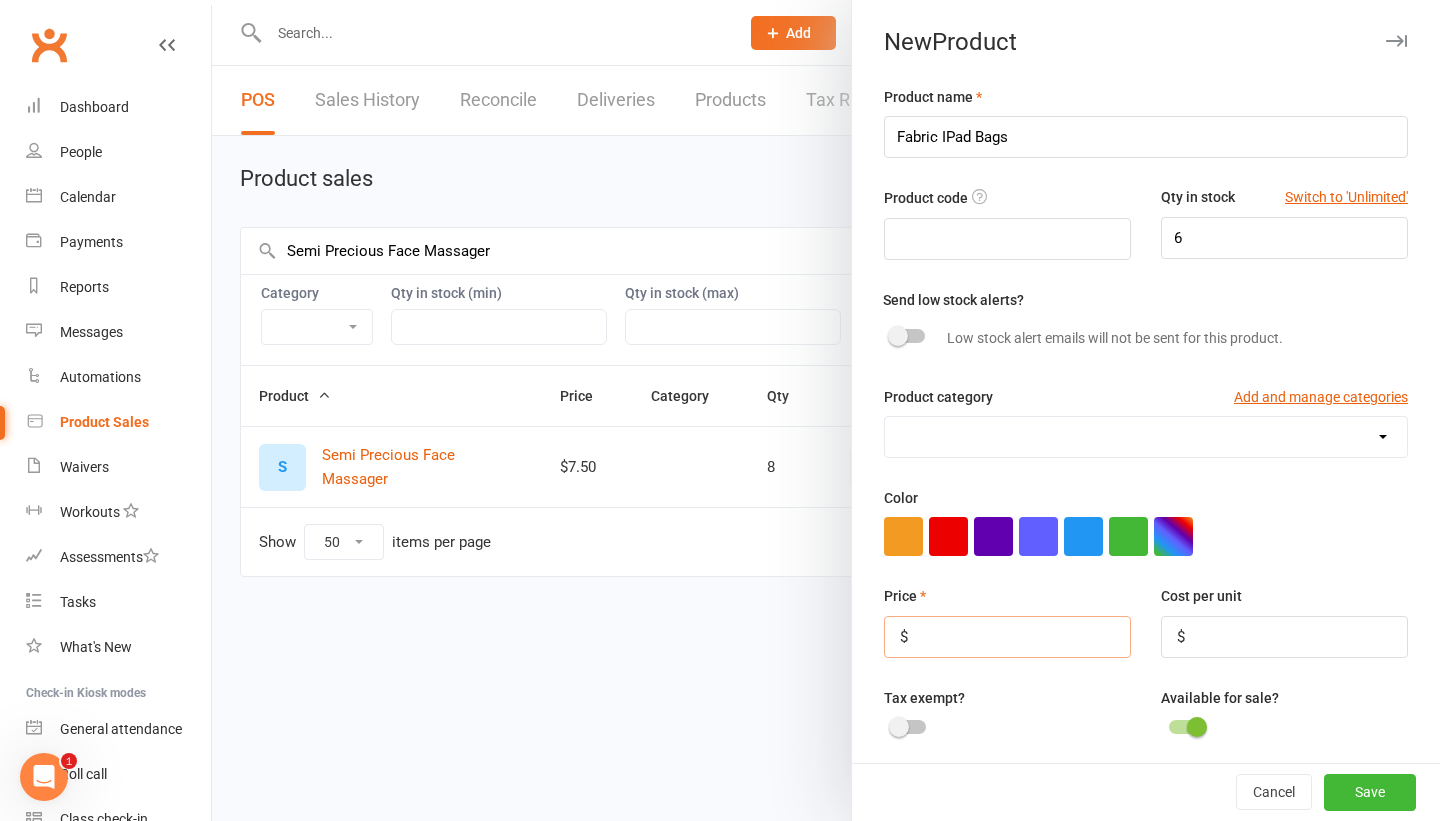 click at bounding box center (1007, 637) 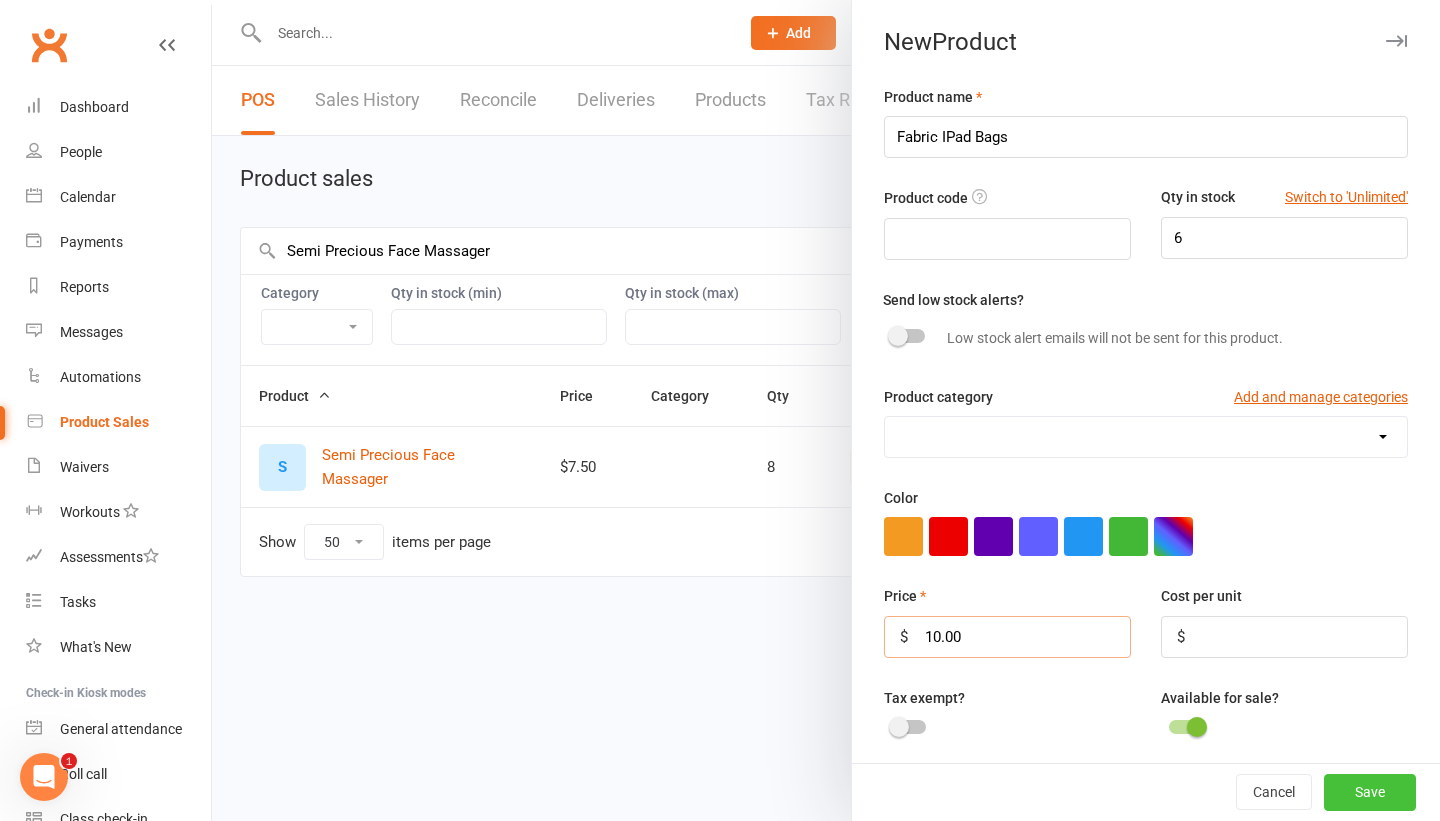 type on "10.00" 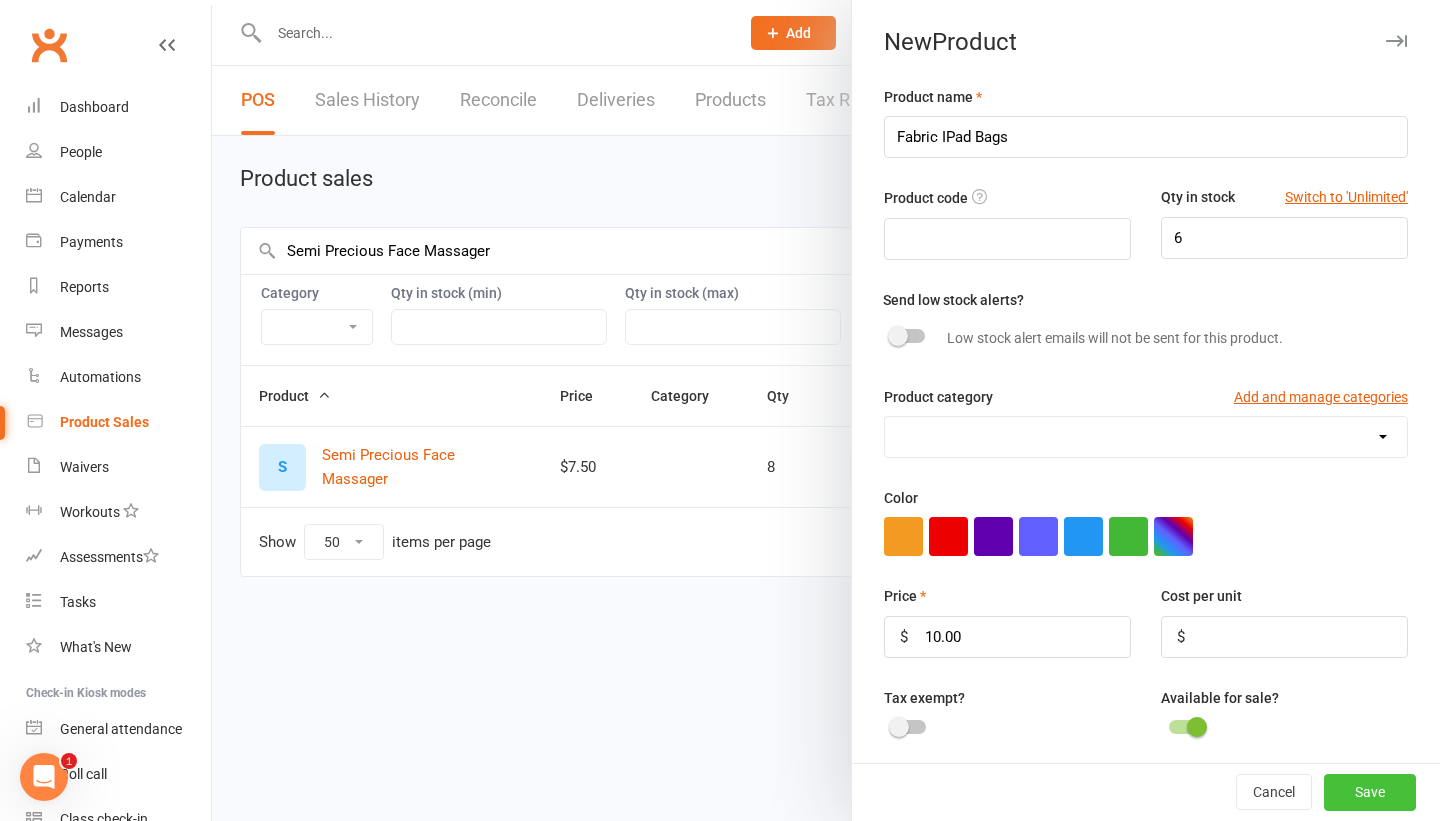 click on "Save" at bounding box center [1370, 793] 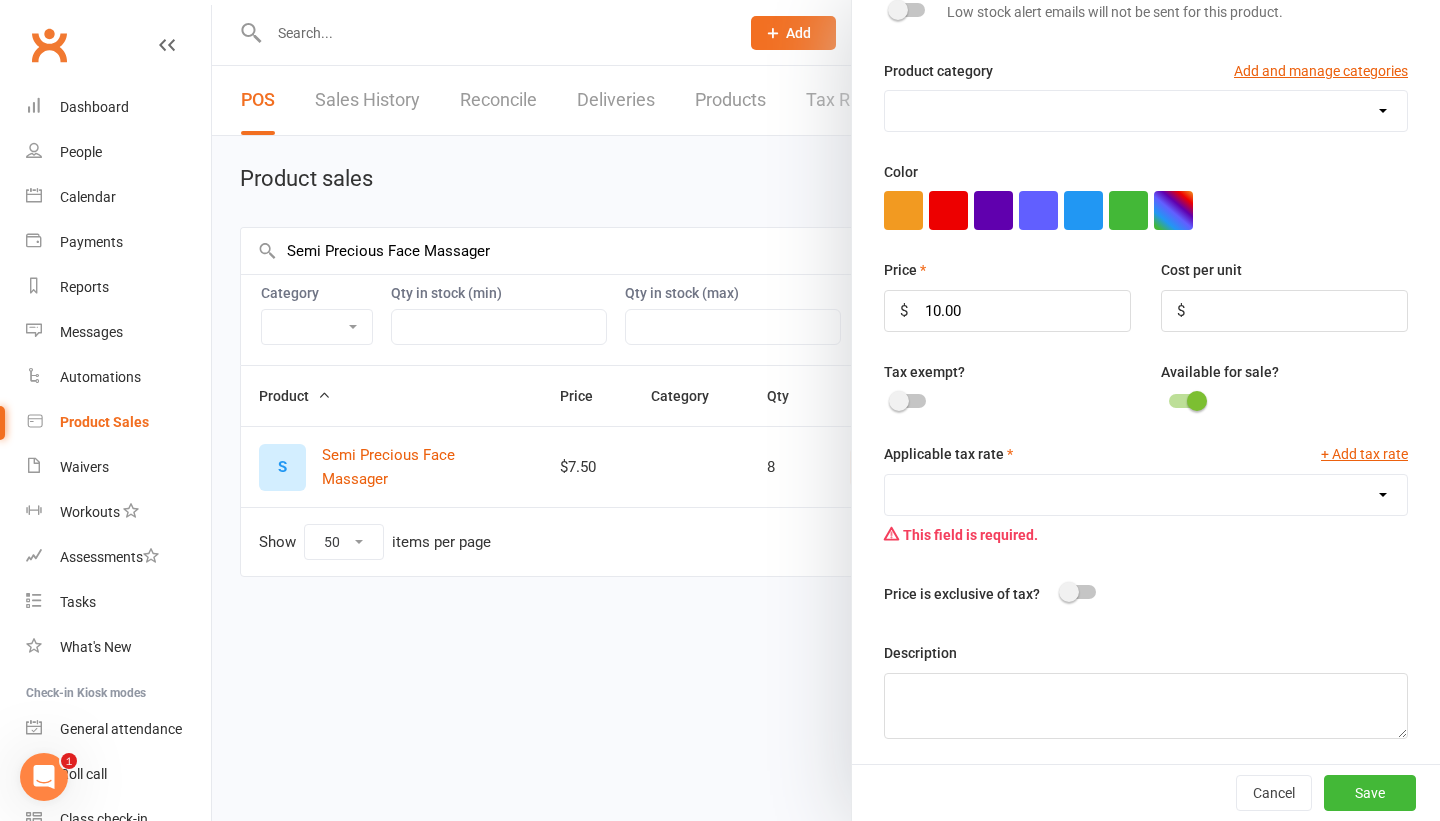 scroll, scrollTop: 329, scrollLeft: 0, axis: vertical 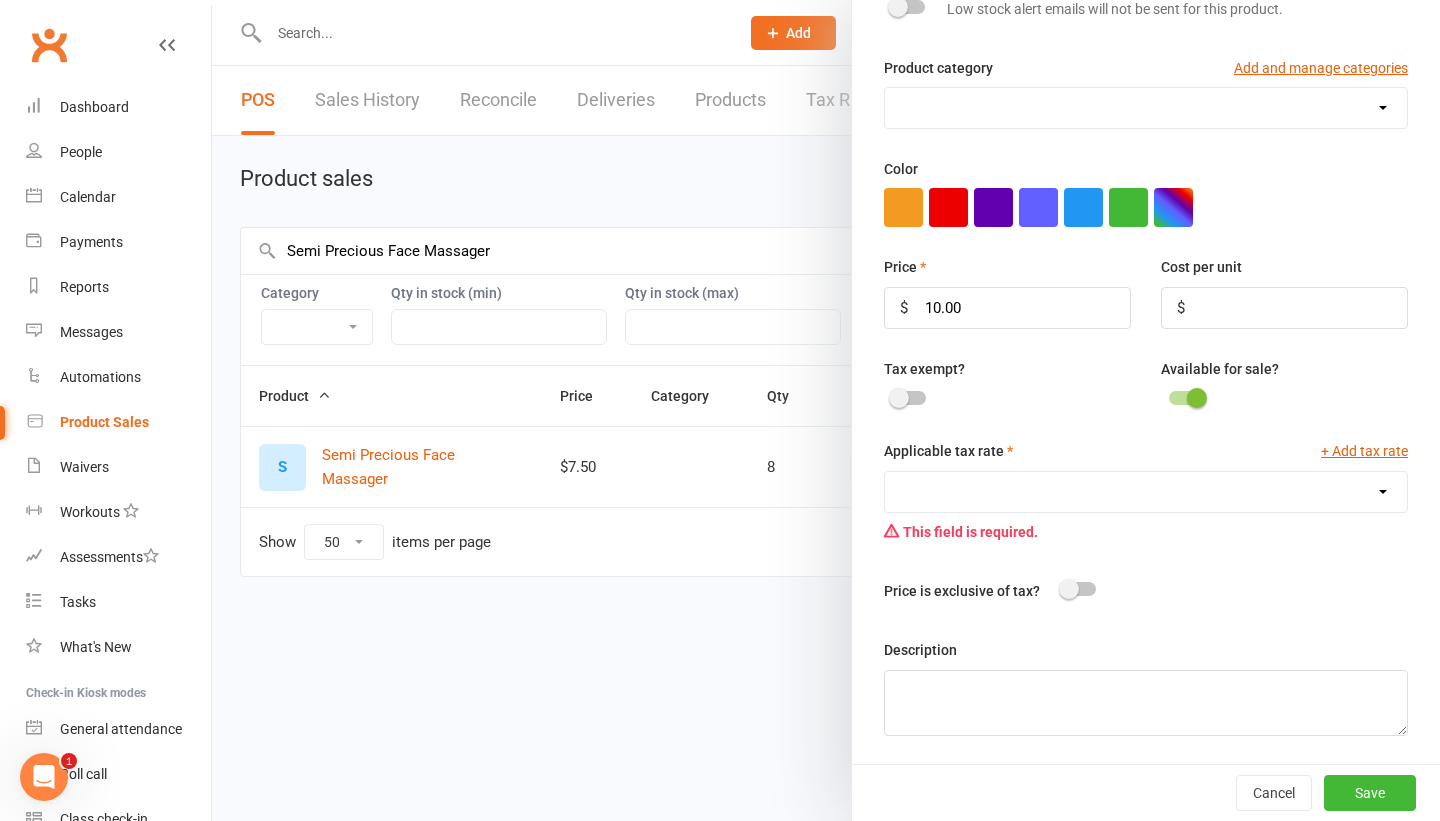 click on "GST (10.0%) Included Tax (10.0%)" at bounding box center (1146, 492) 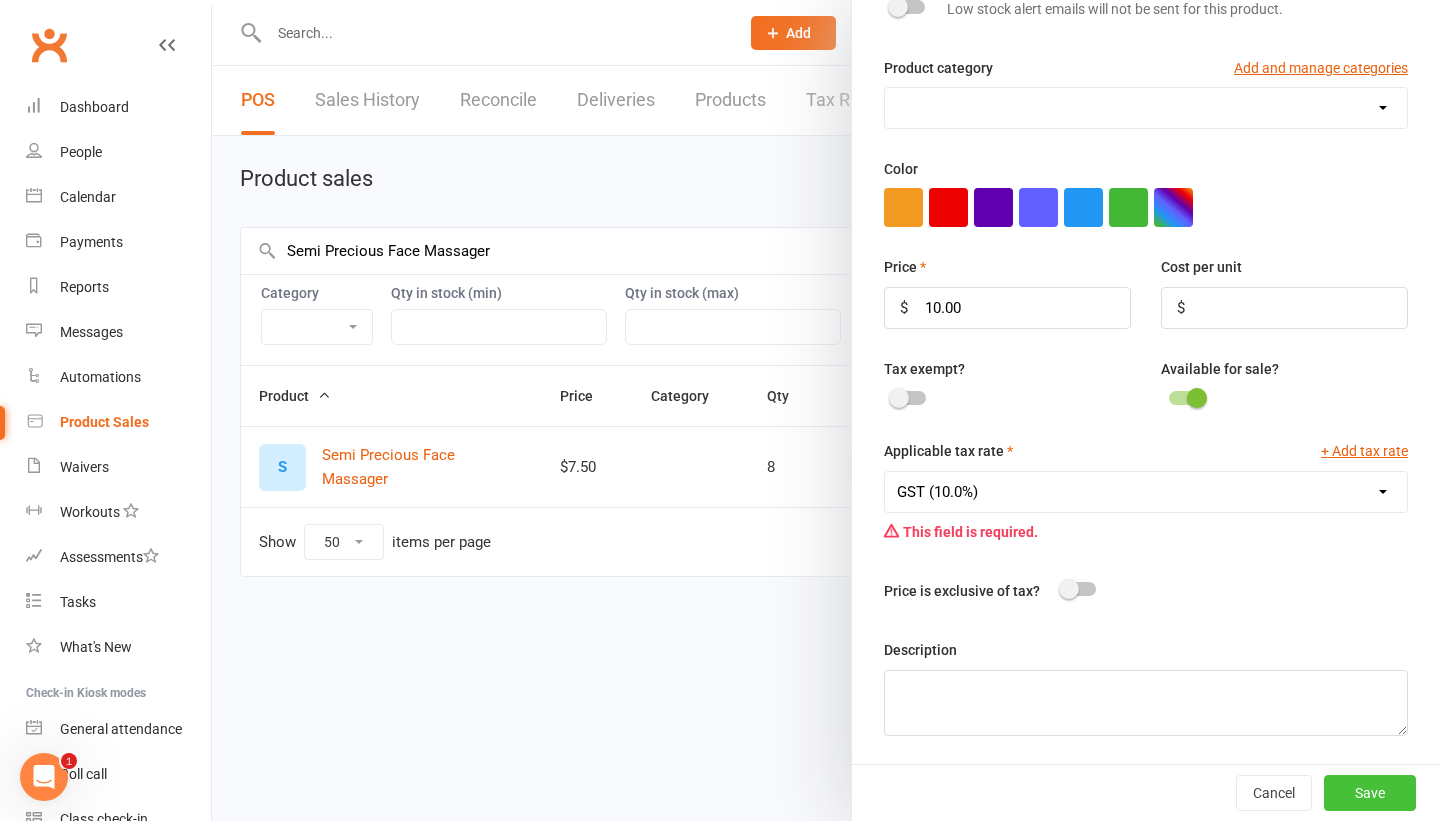 click on "Save" at bounding box center (1370, 793) 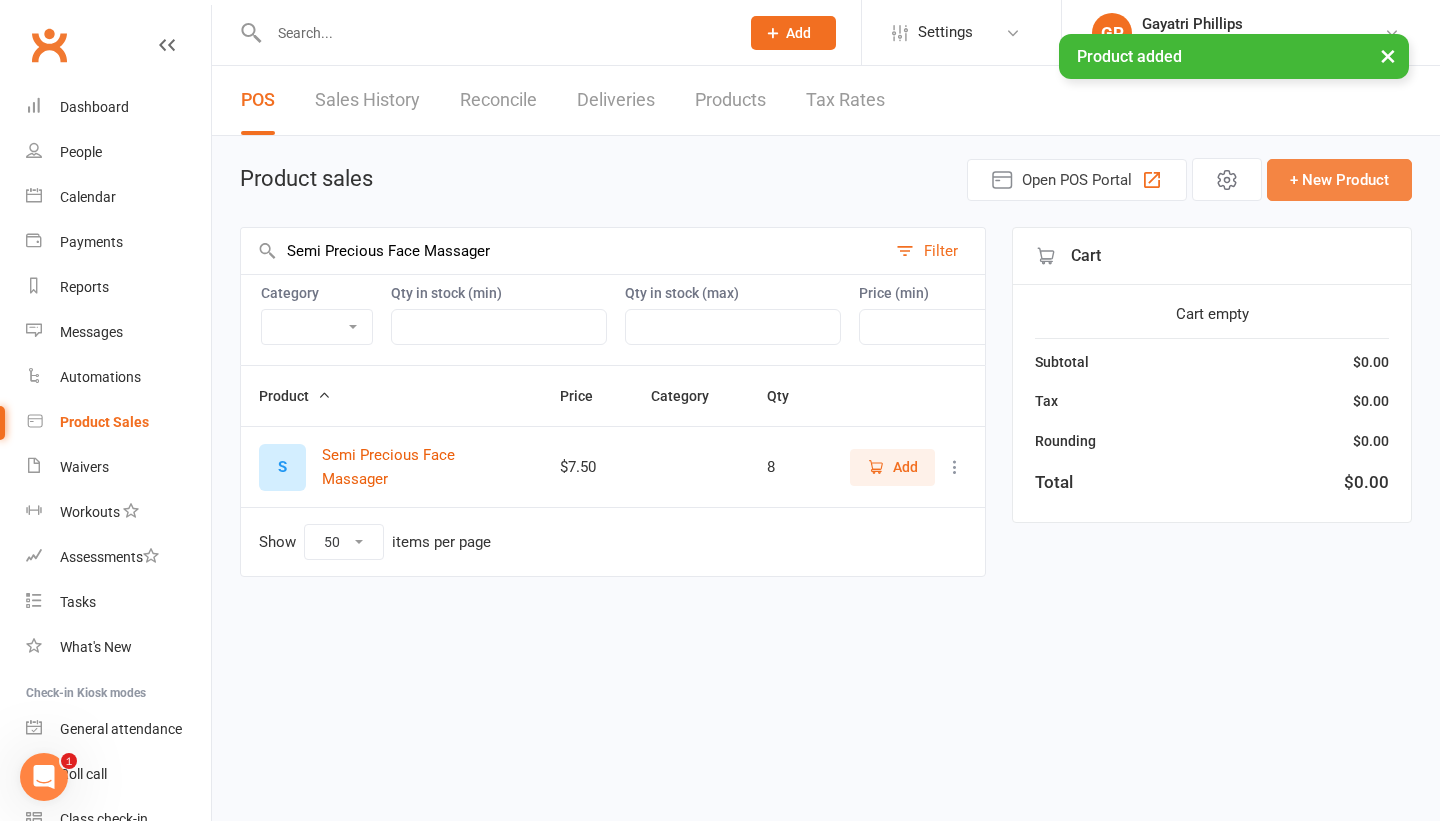 click on "+ New Product" at bounding box center [1339, 180] 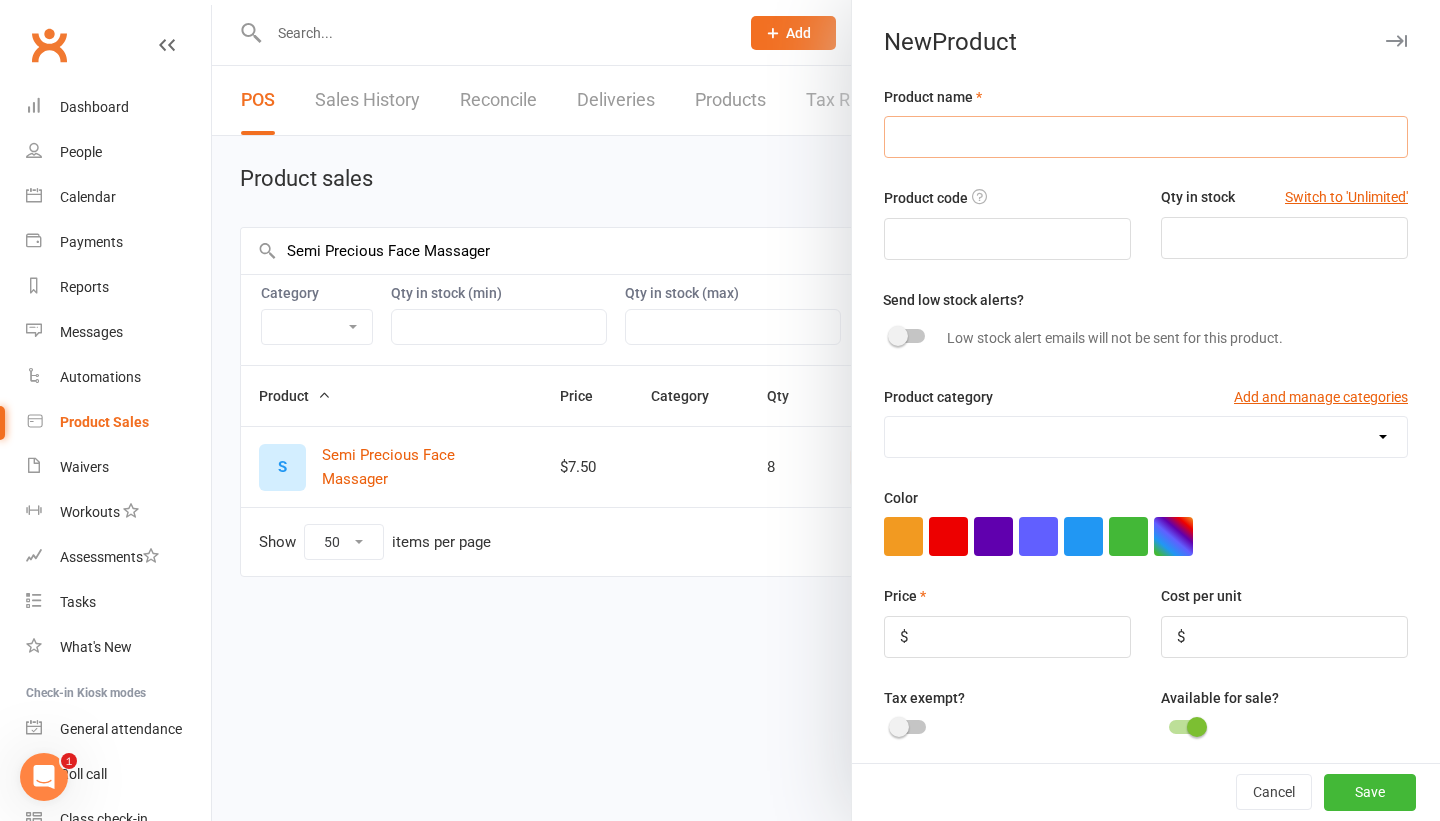 click at bounding box center [1146, 137] 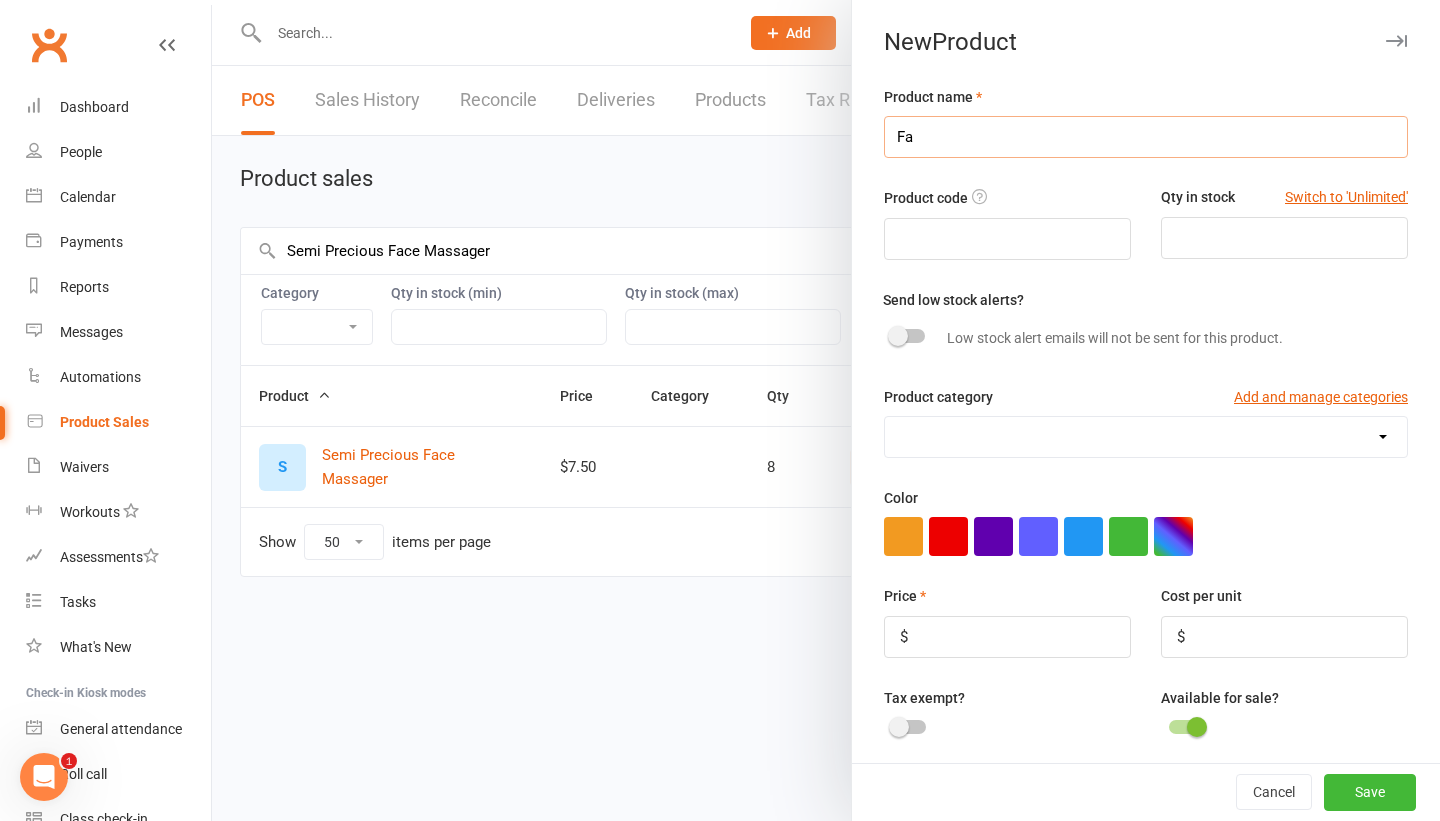 type on "F" 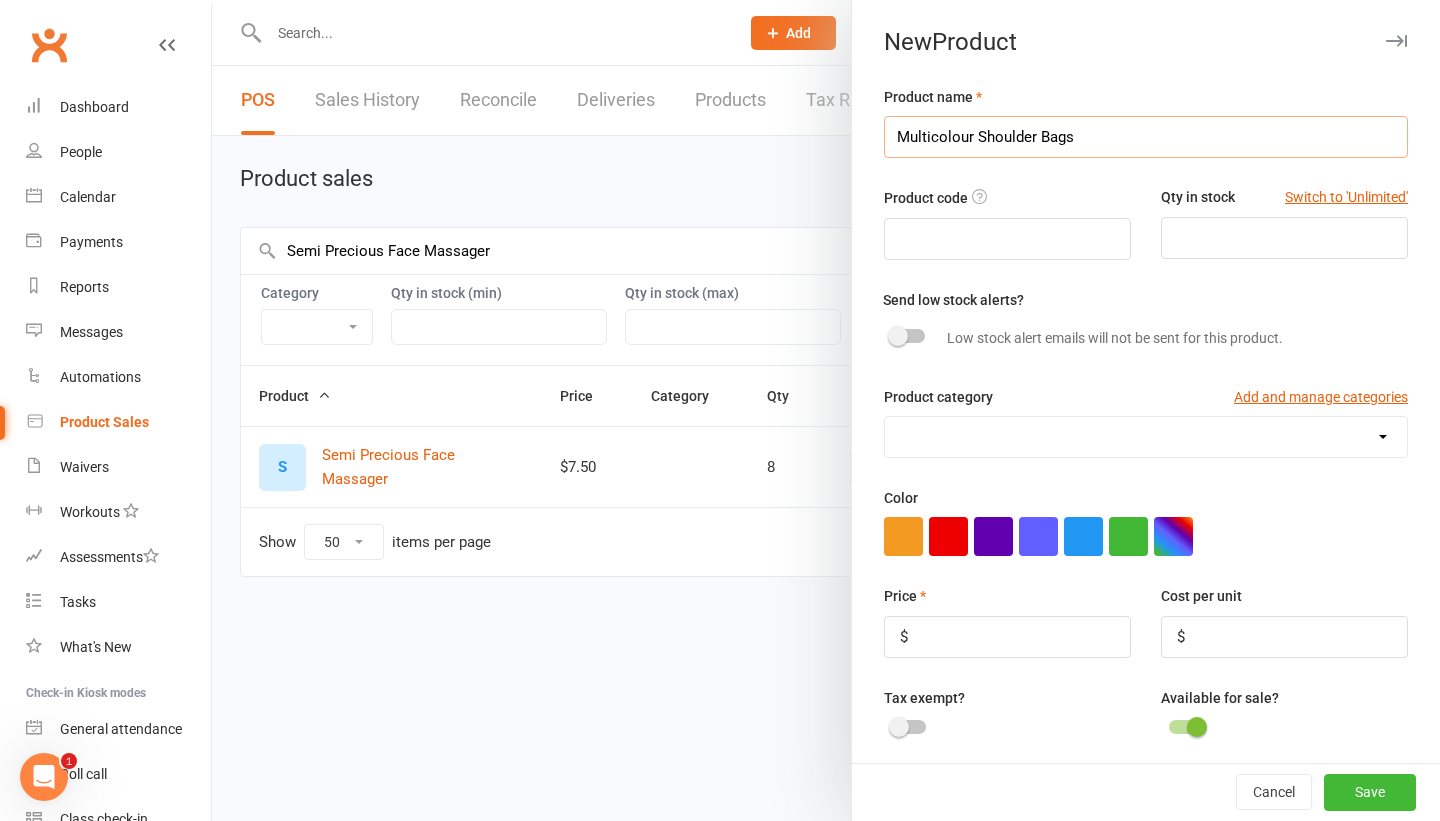 type on "Multicolour Shoulder Bags" 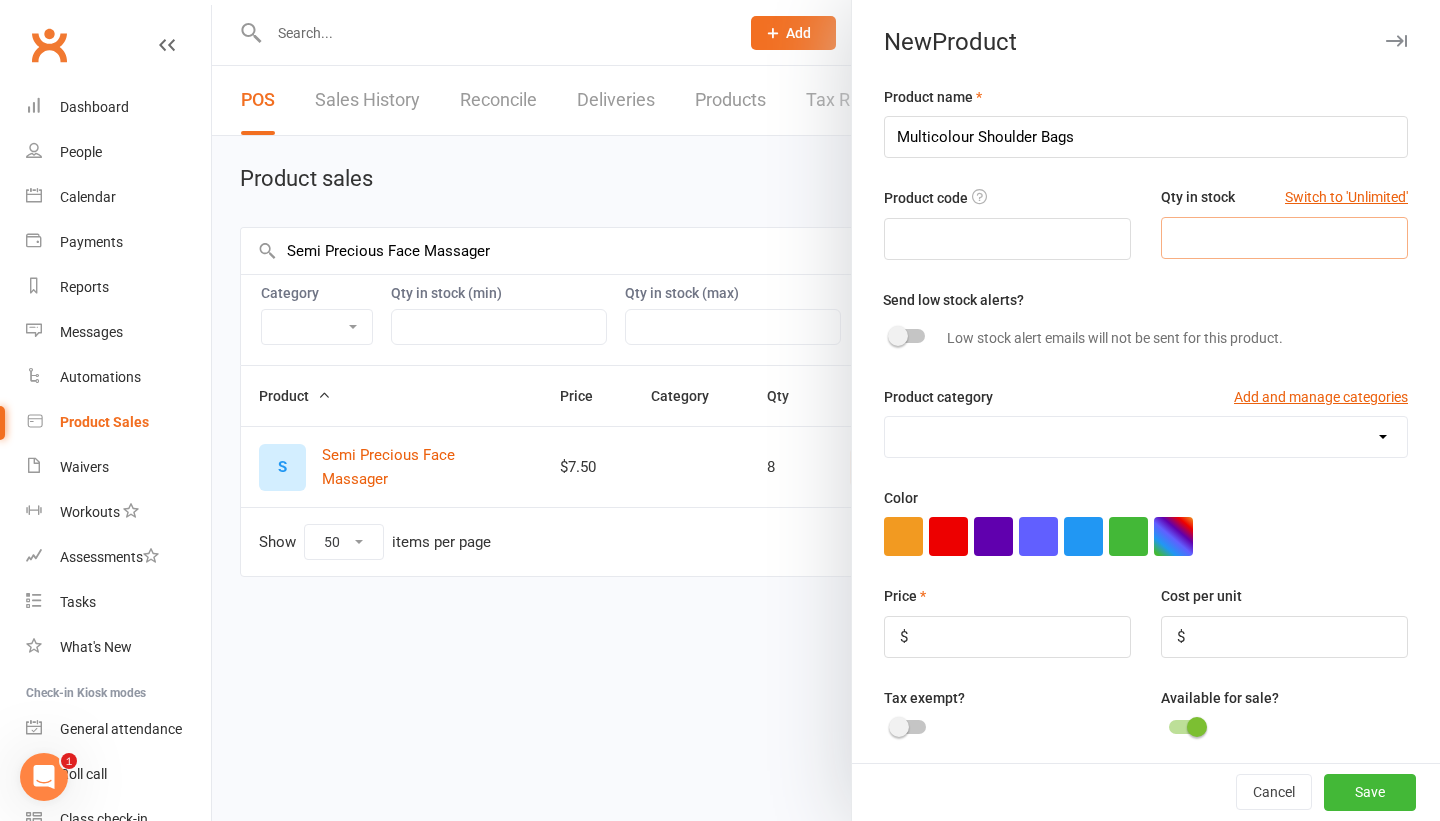 click at bounding box center (1284, 238) 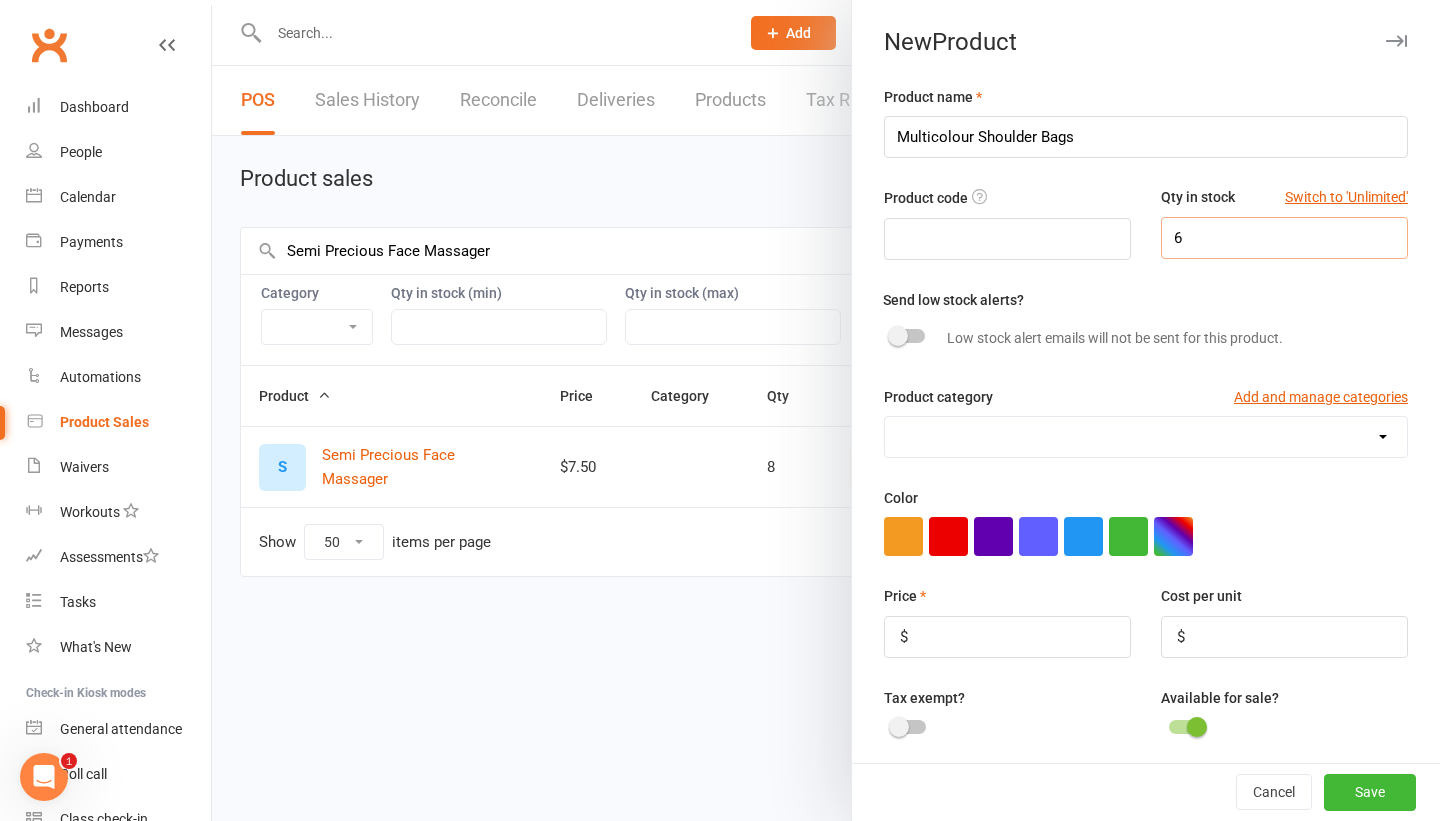 click on "6" at bounding box center (1284, 238) 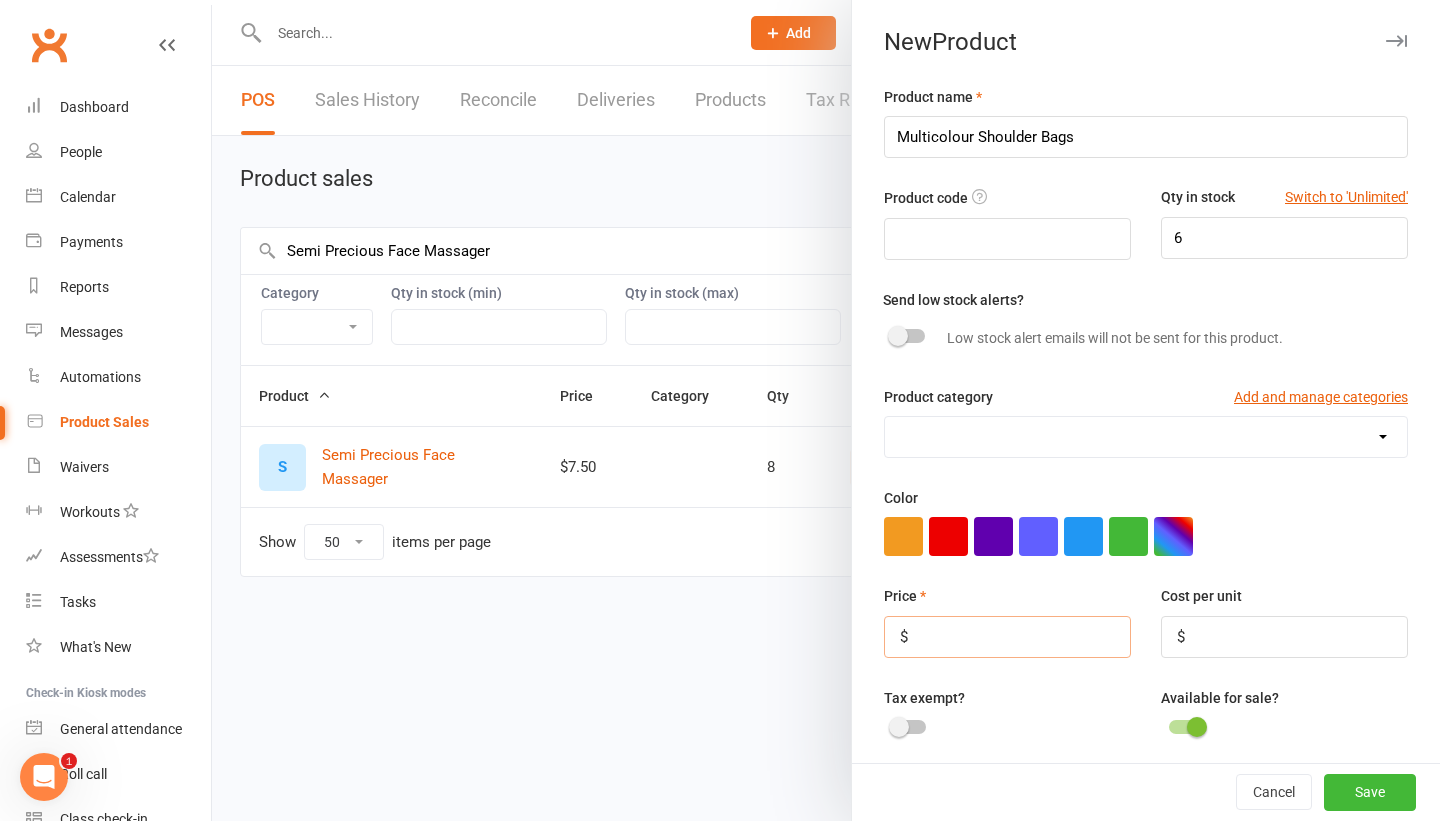 click at bounding box center (1007, 637) 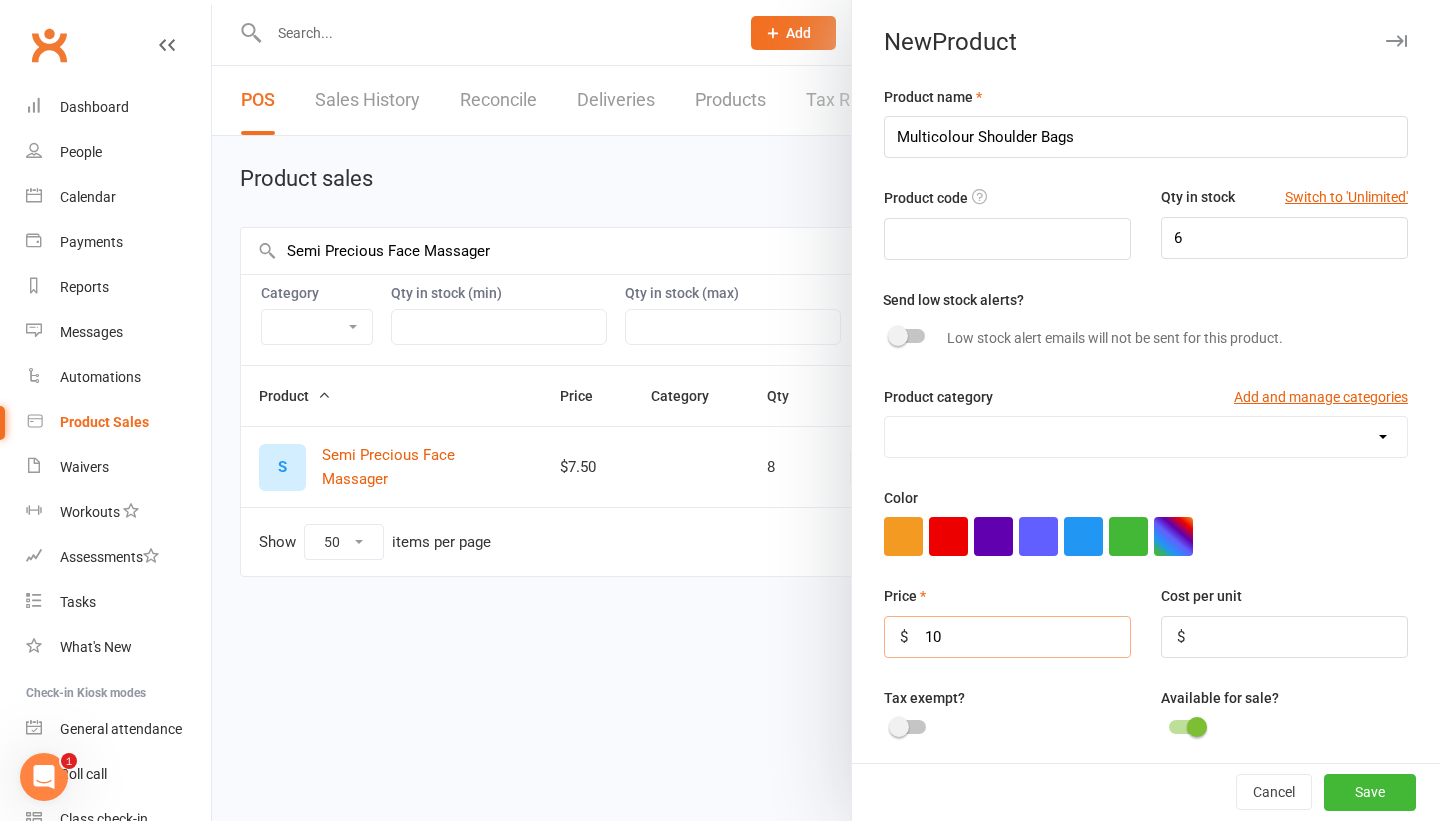 type on "10" 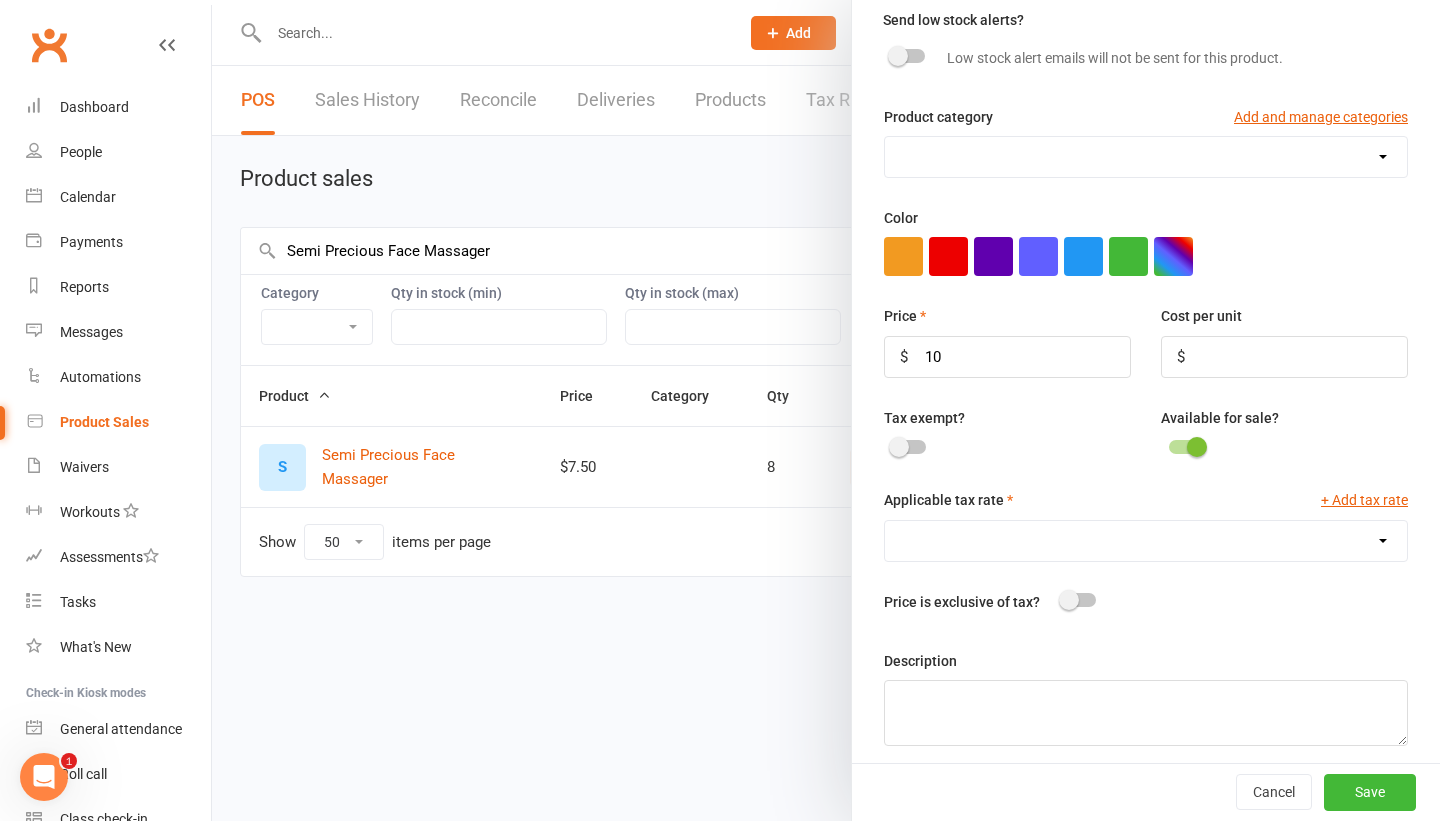 scroll, scrollTop: 291, scrollLeft: 0, axis: vertical 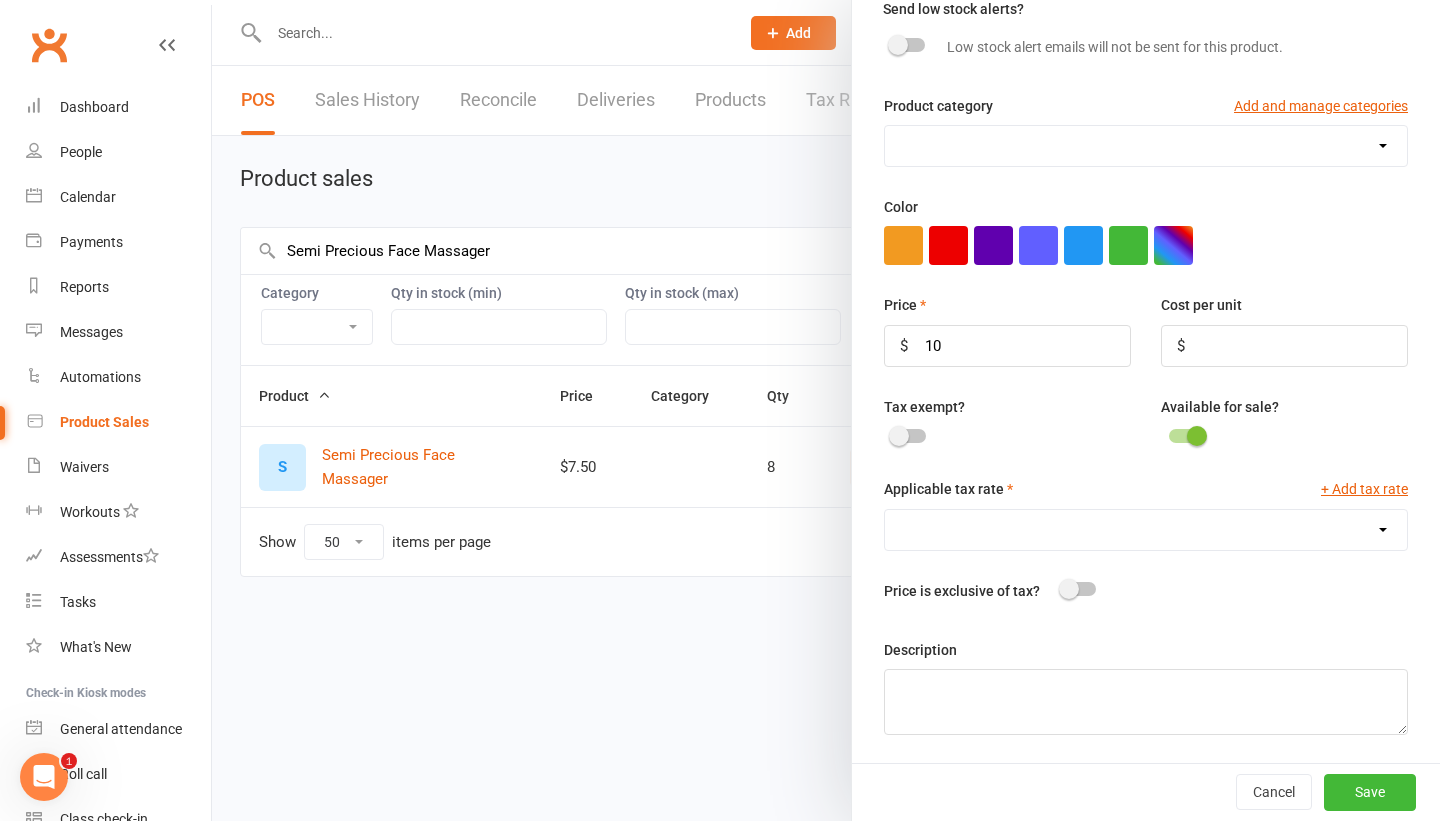 click on "GST (10.0%) Included Tax (10.0%)" at bounding box center (1146, 530) 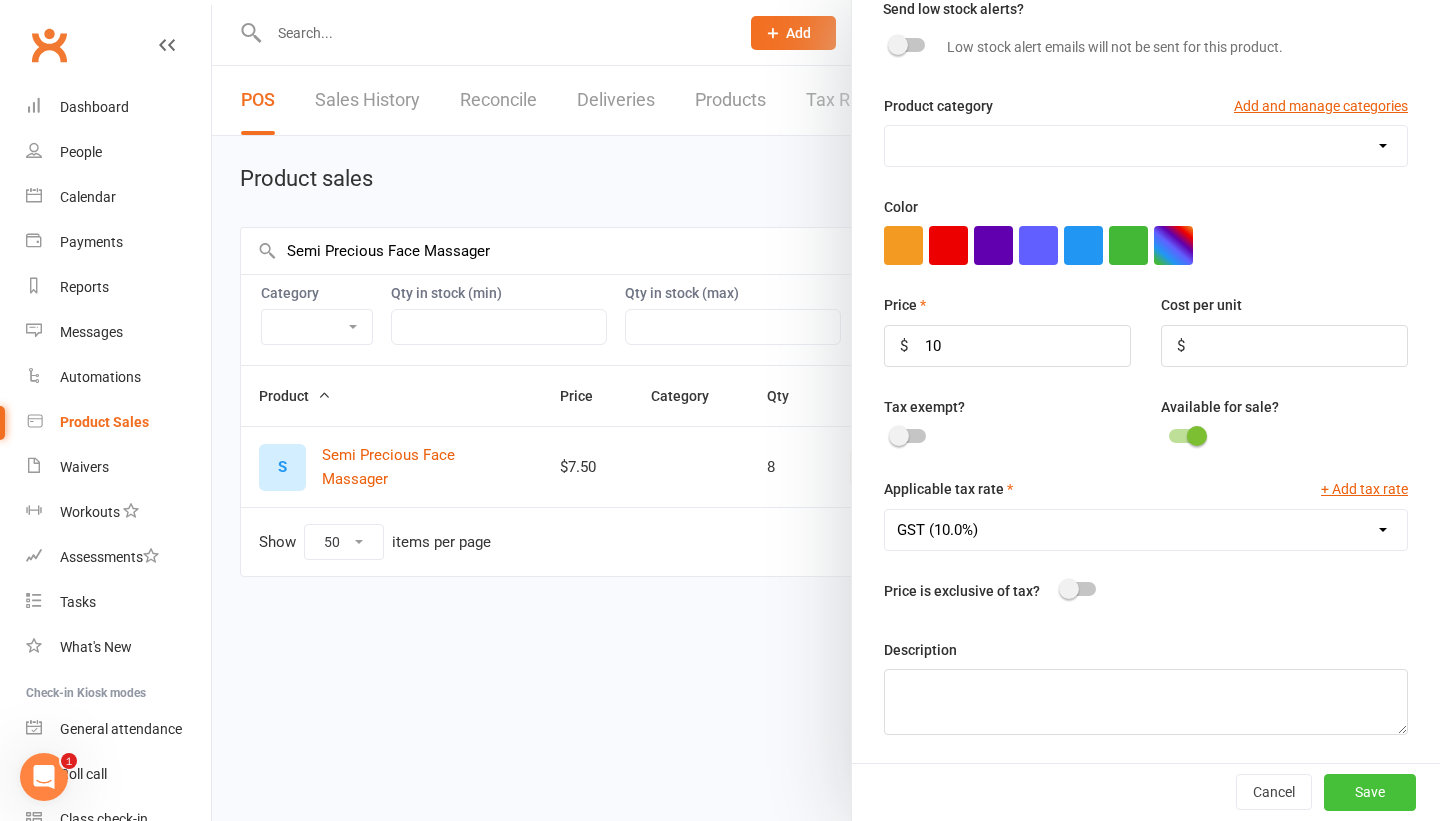 click on "Save" at bounding box center (1370, 792) 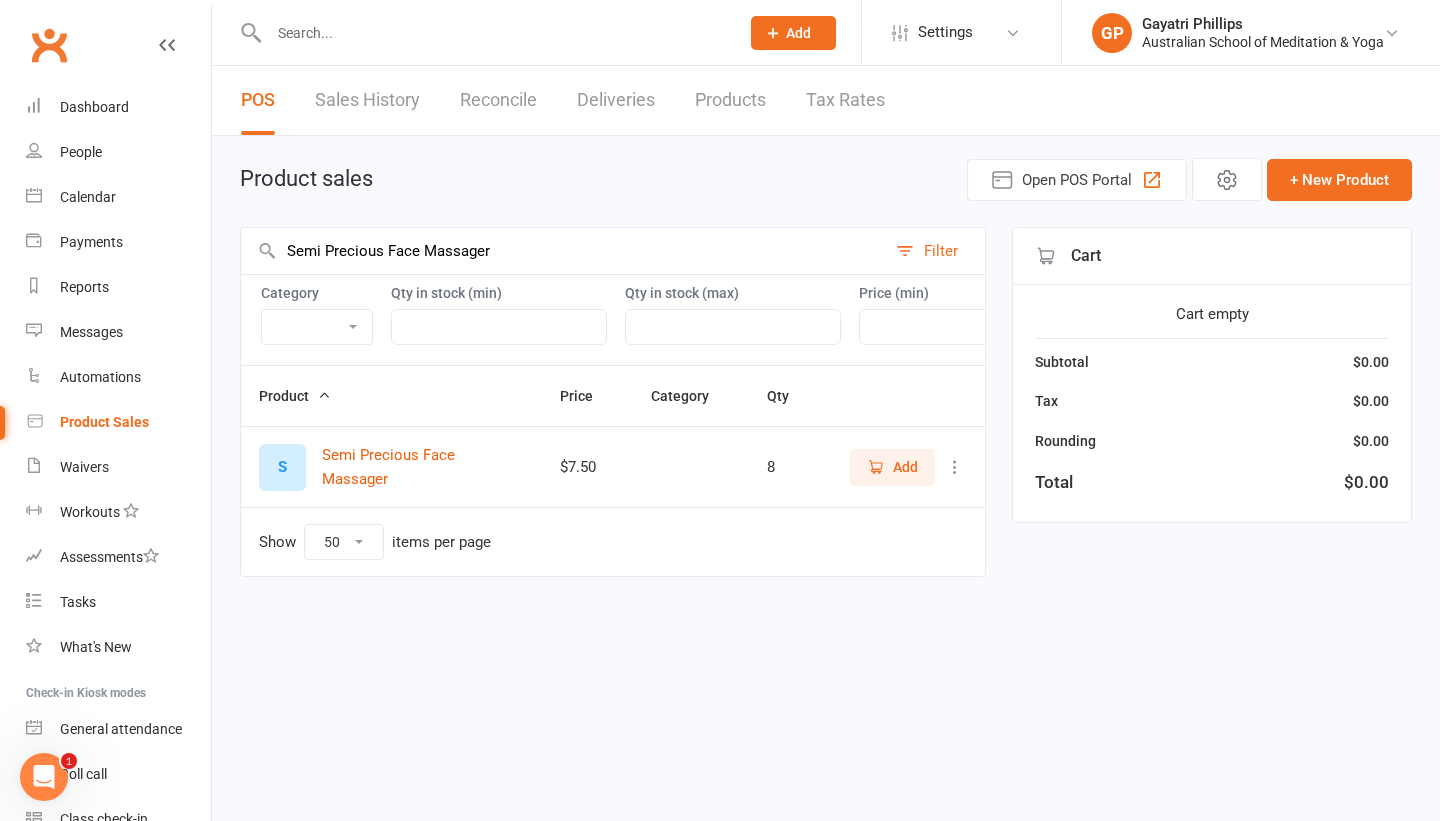 click at bounding box center [494, 33] 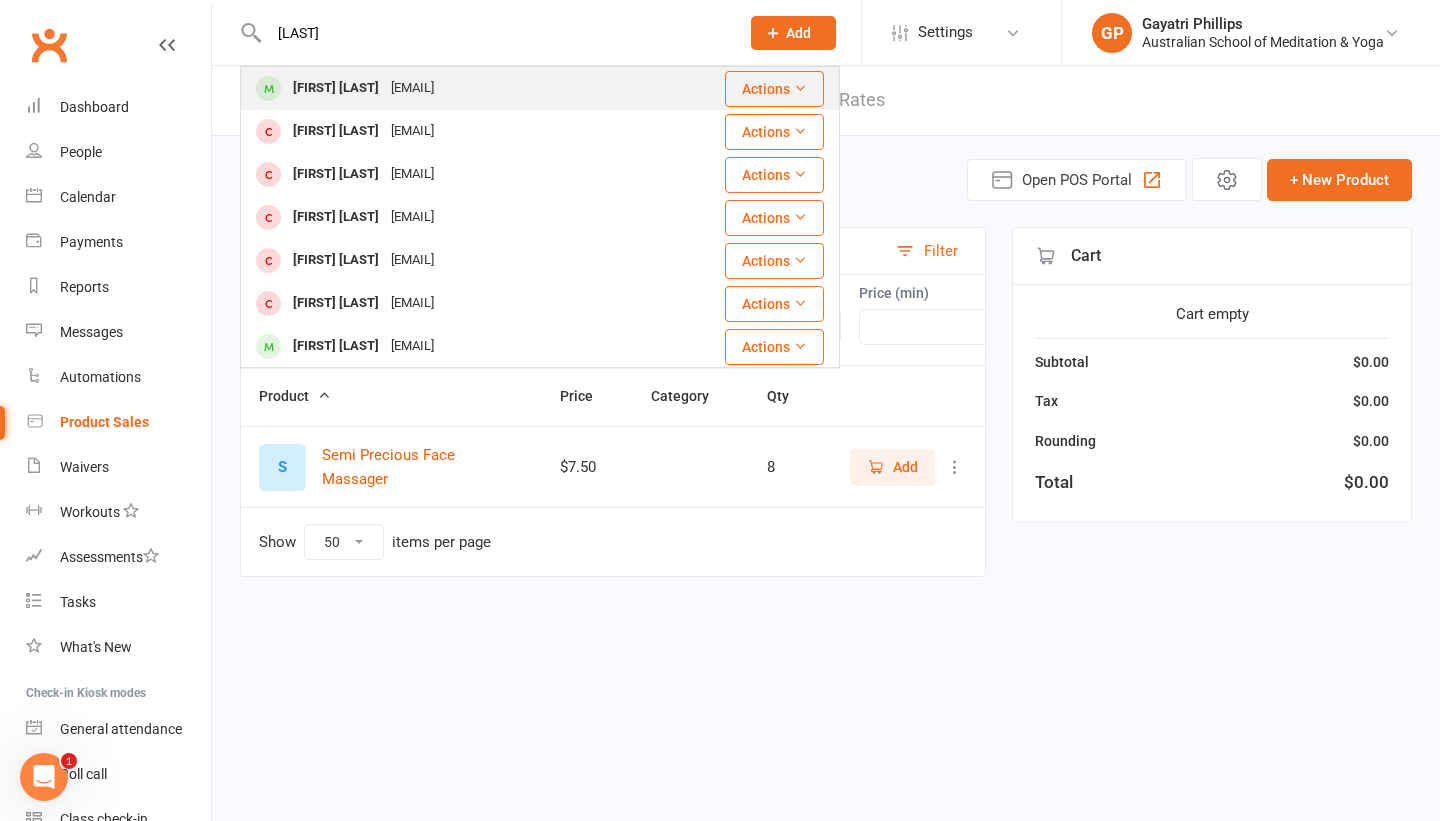 type on "[LAST]" 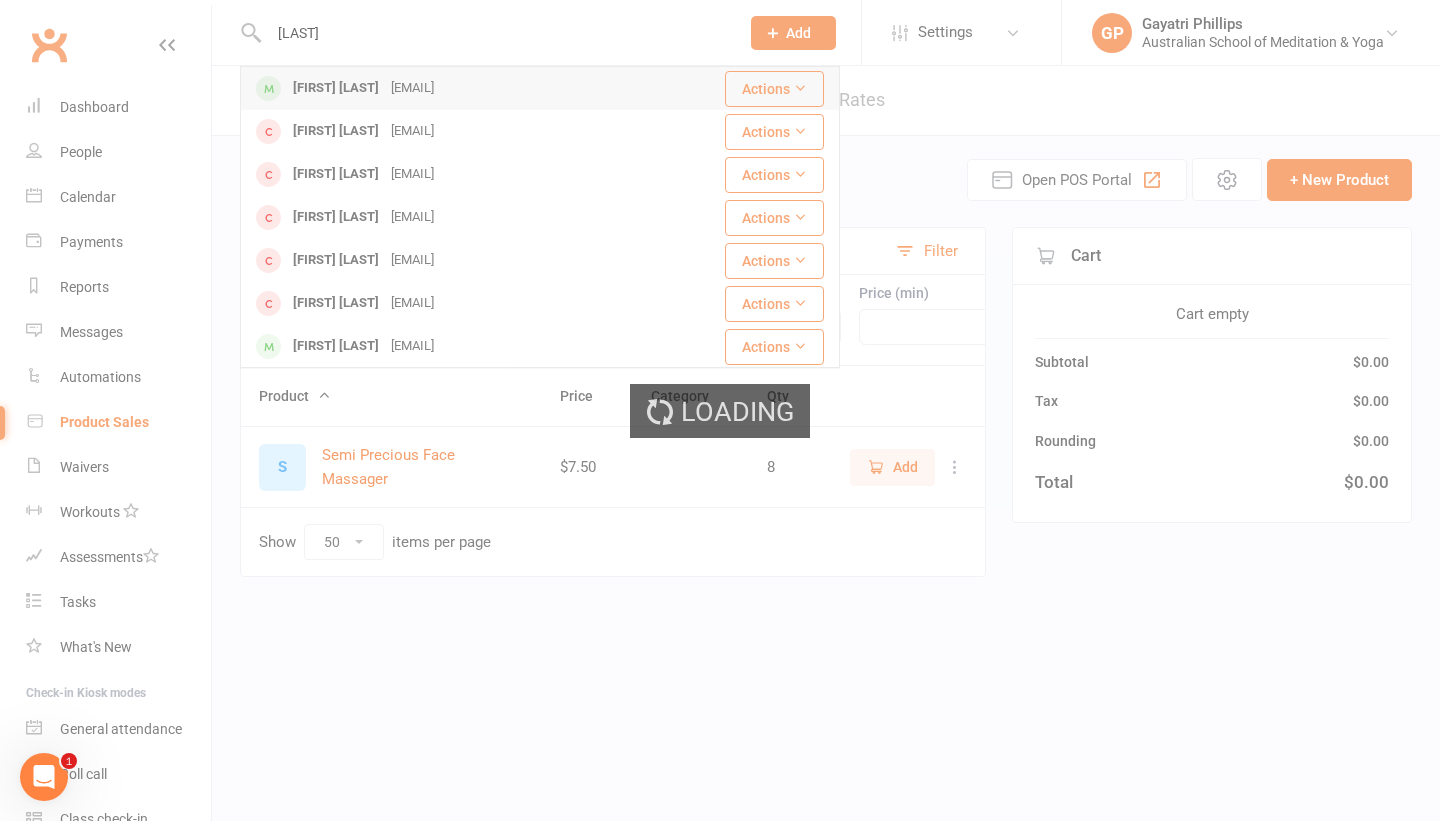 type 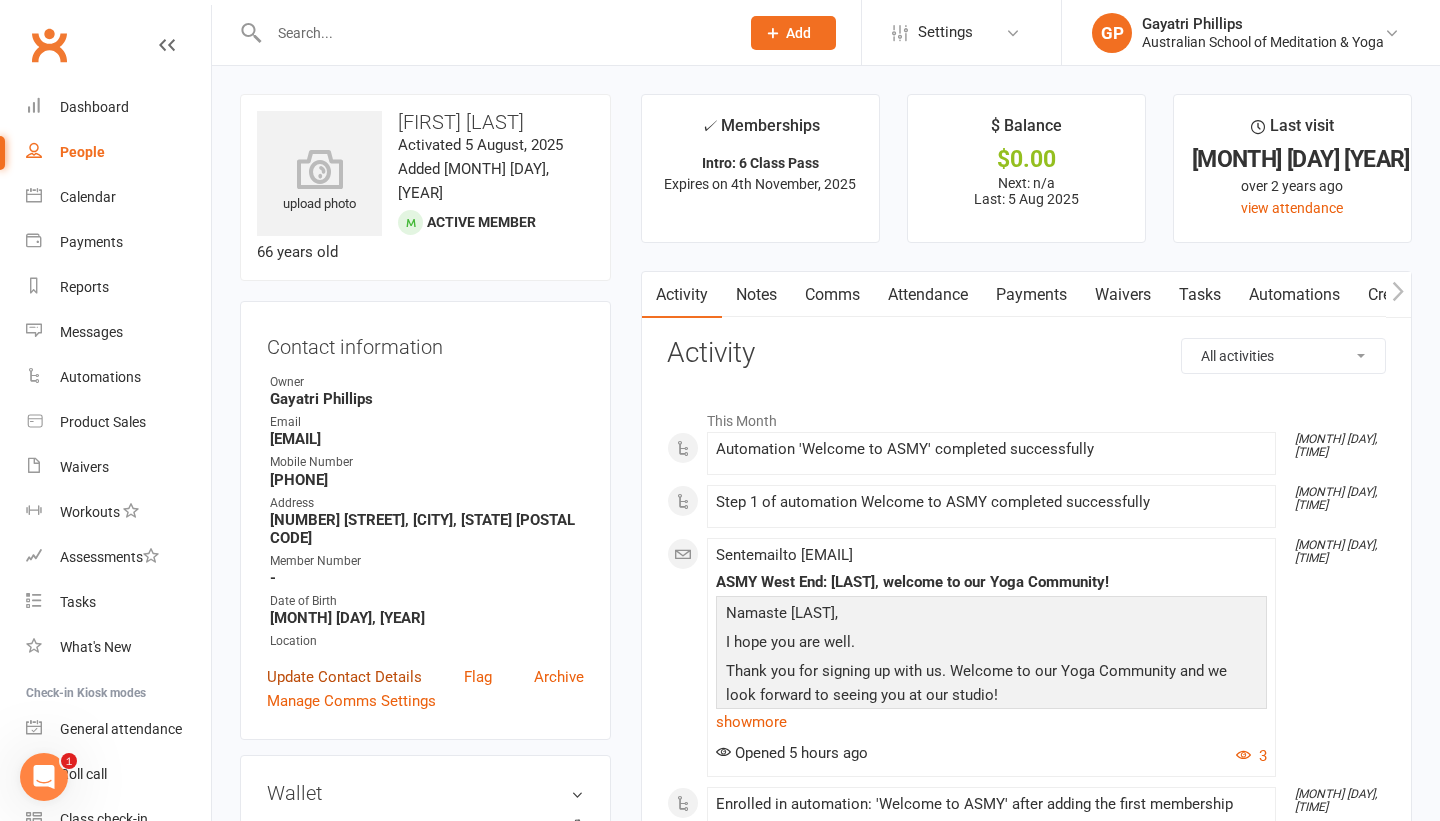 click on "Update Contact Details" at bounding box center [344, 677] 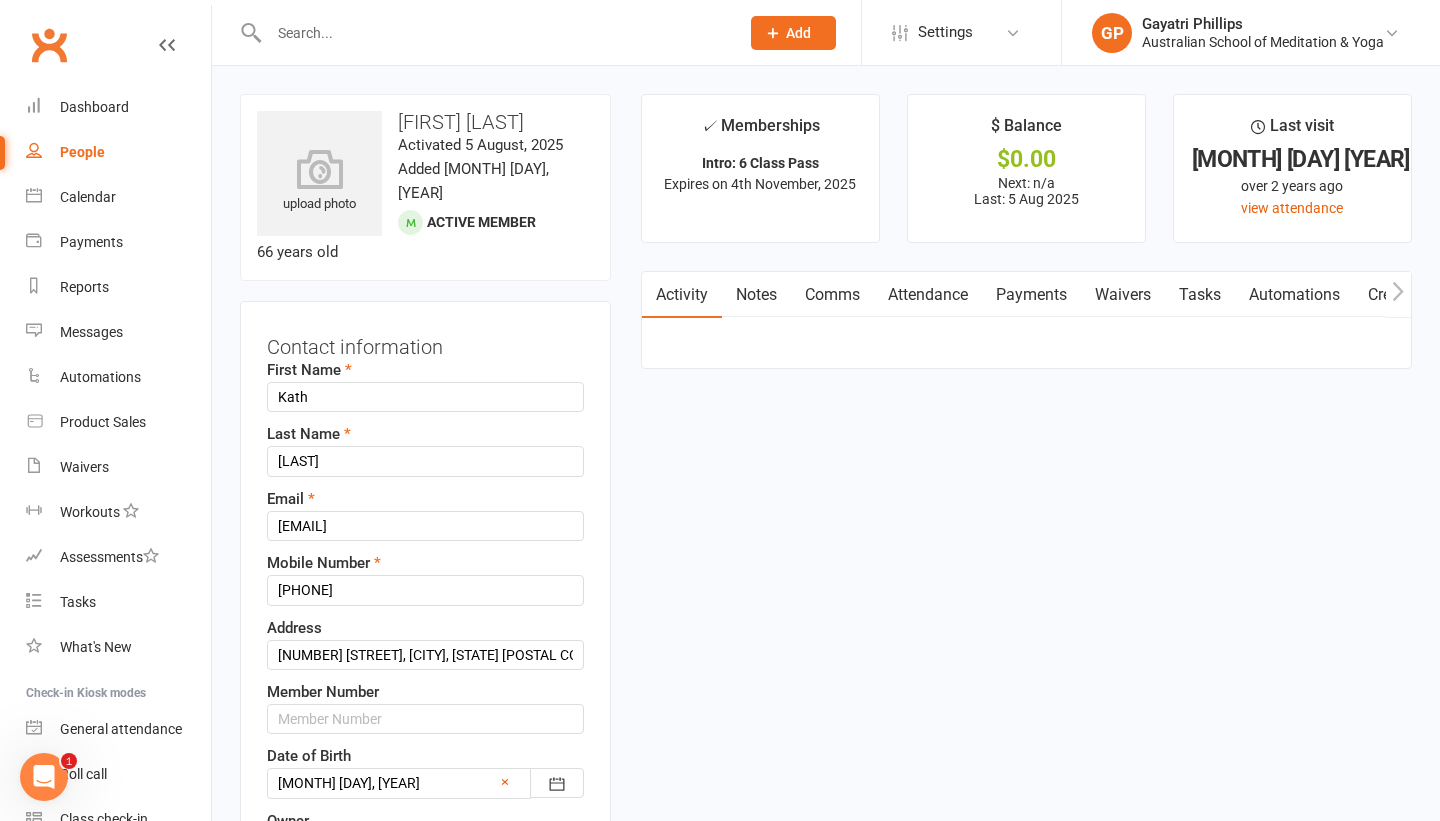 scroll, scrollTop: 94, scrollLeft: 0, axis: vertical 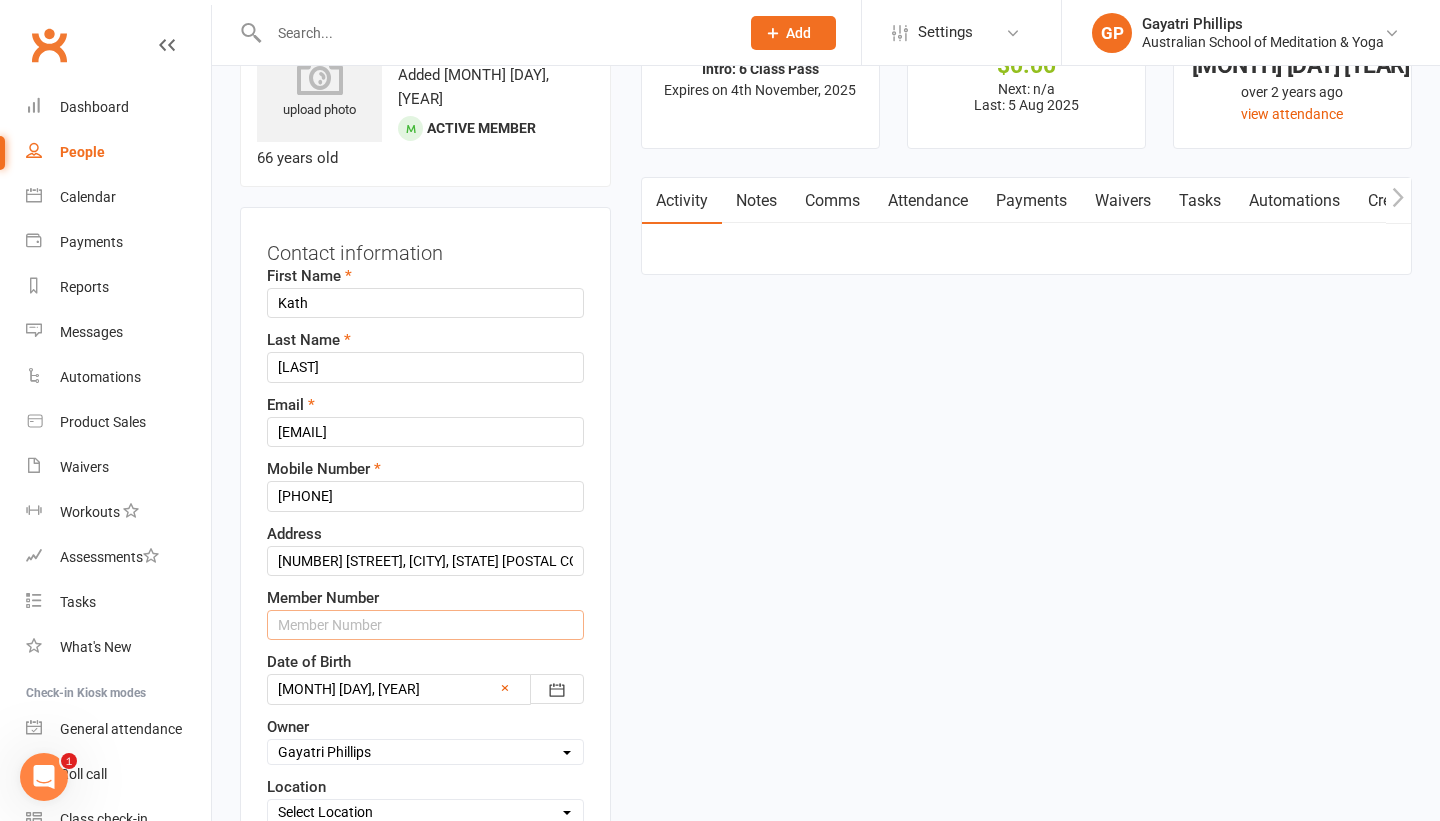 click at bounding box center [425, 625] 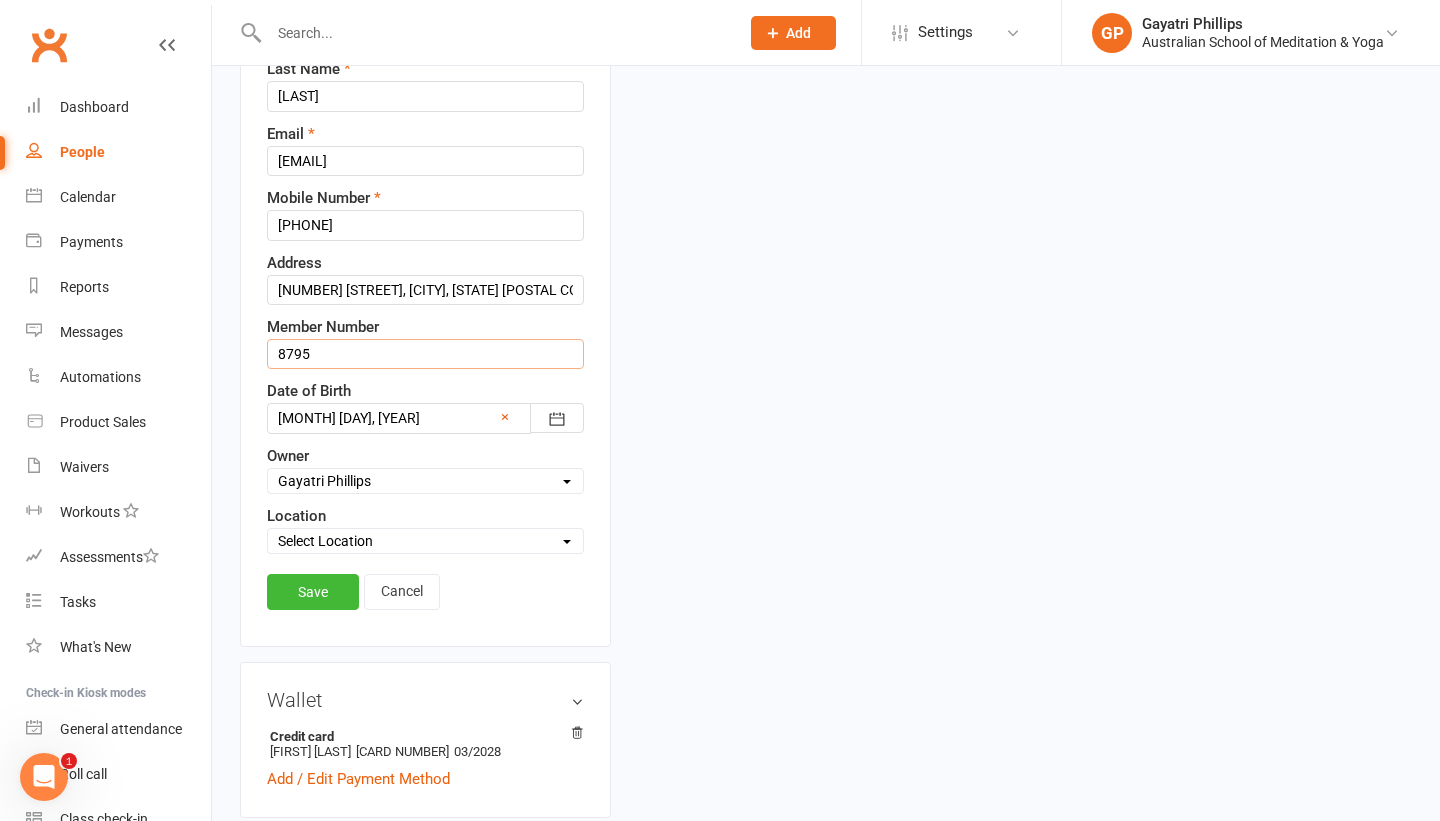 scroll, scrollTop: 376, scrollLeft: 0, axis: vertical 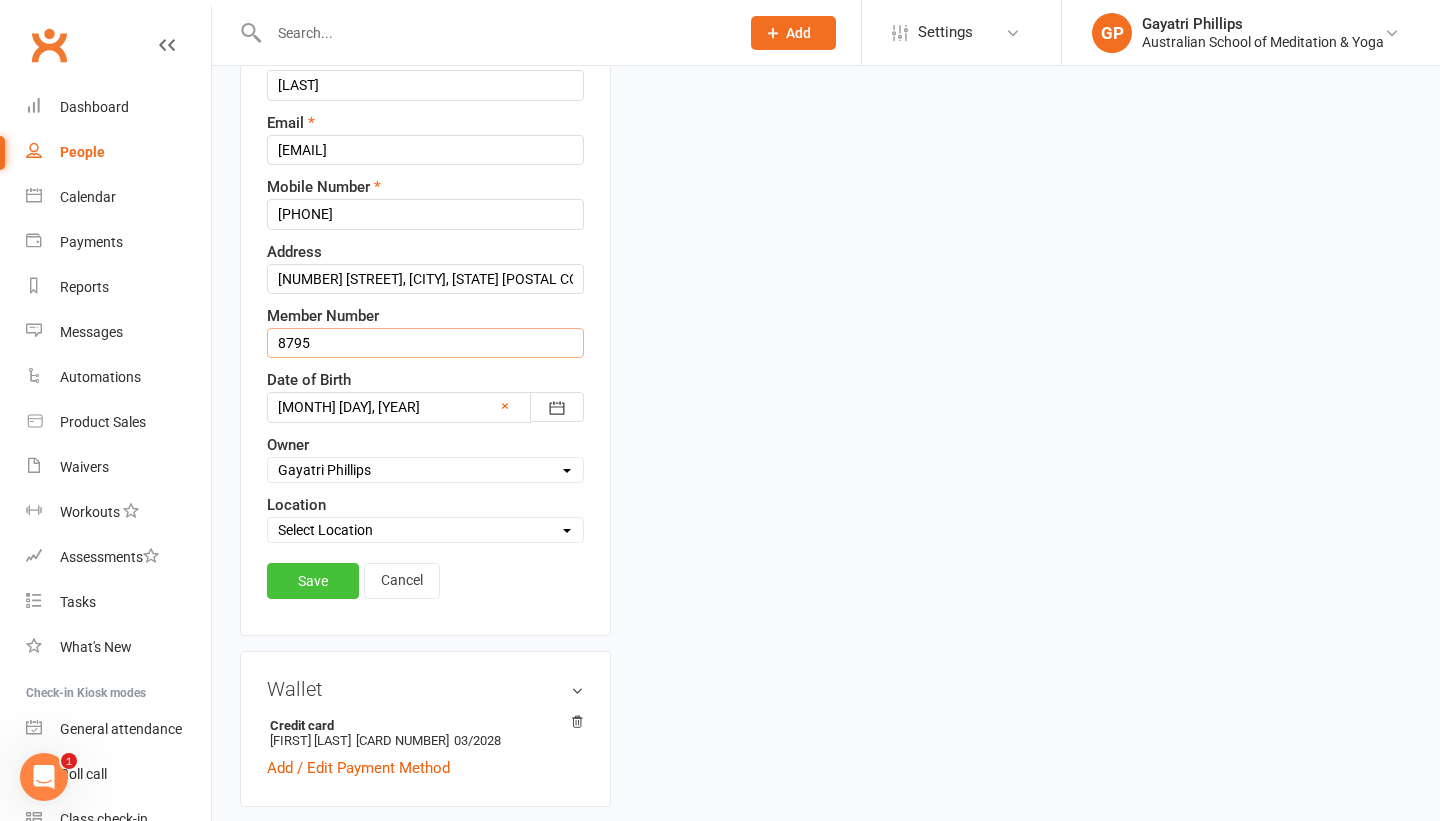type on "8795" 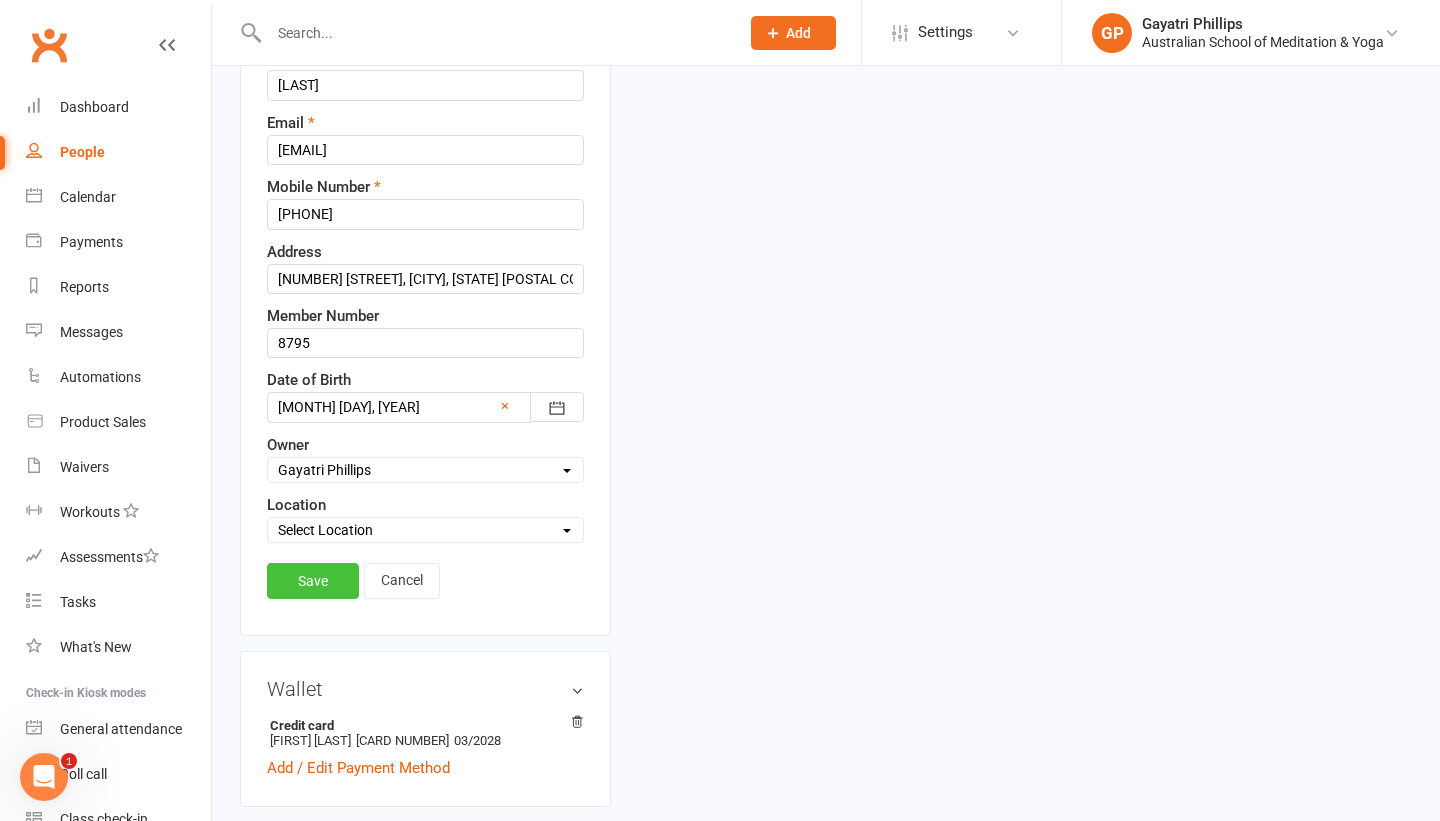 click on "Save" at bounding box center (313, 581) 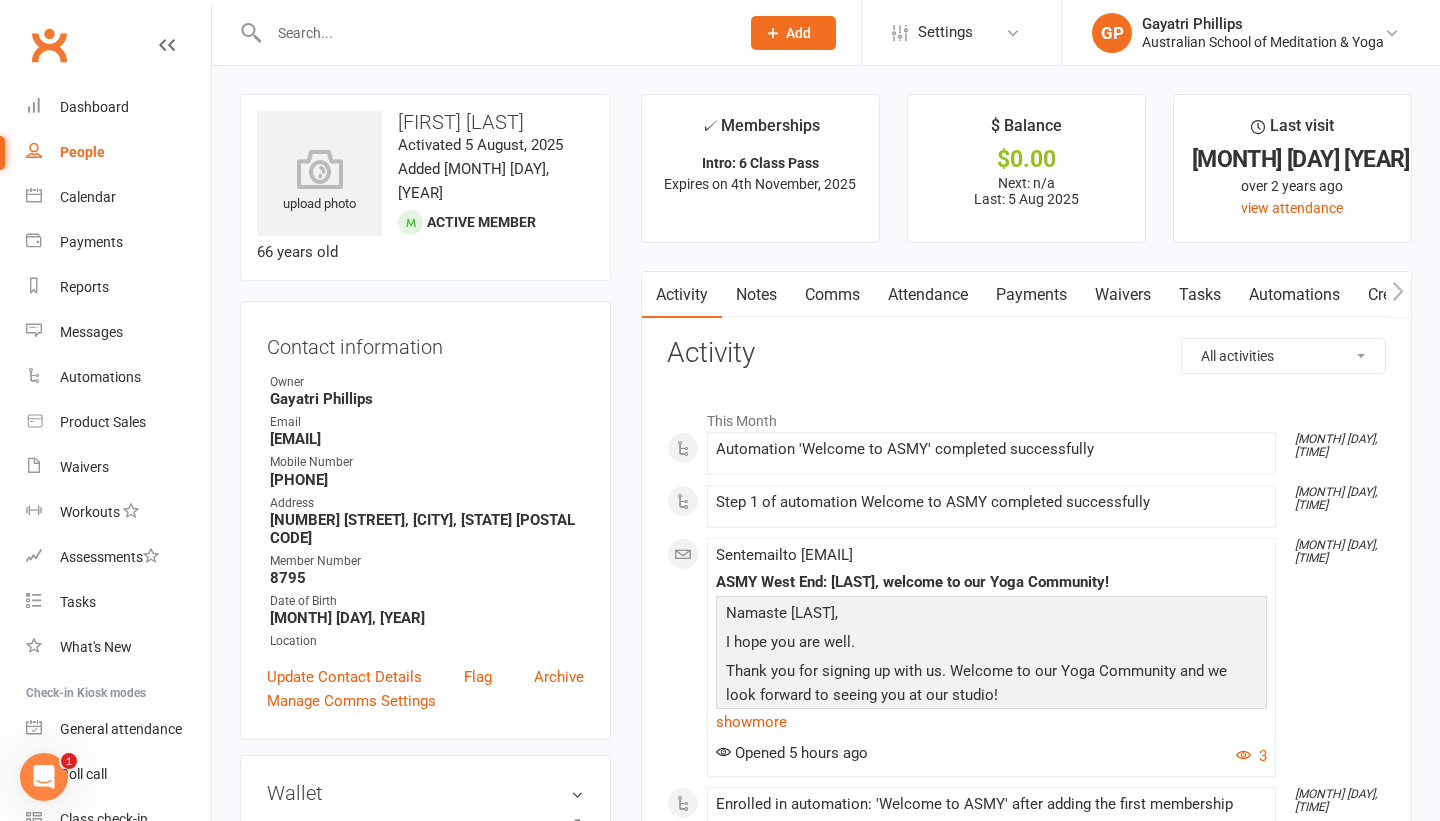 scroll, scrollTop: 3, scrollLeft: 0, axis: vertical 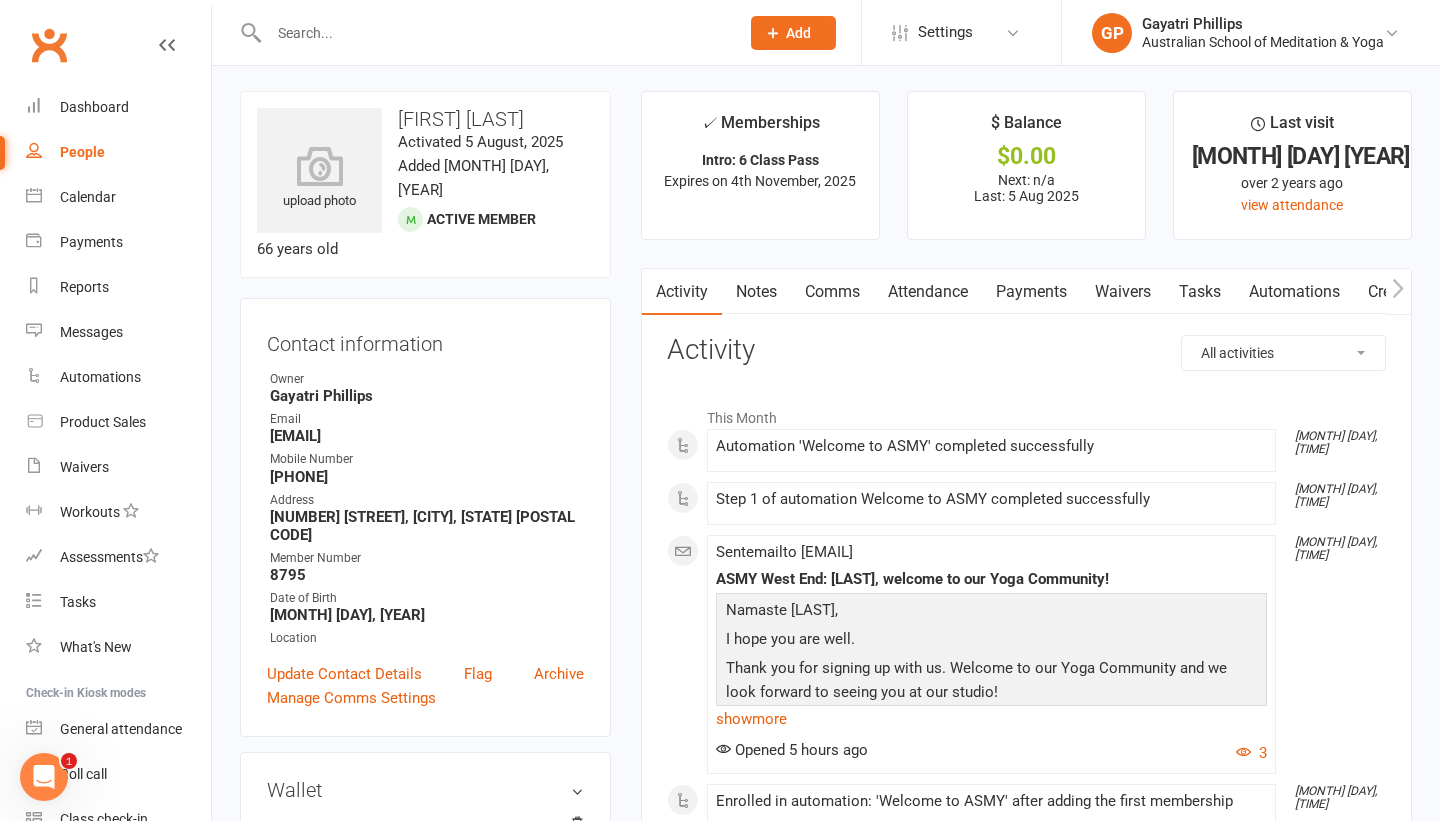 click at bounding box center (494, 33) 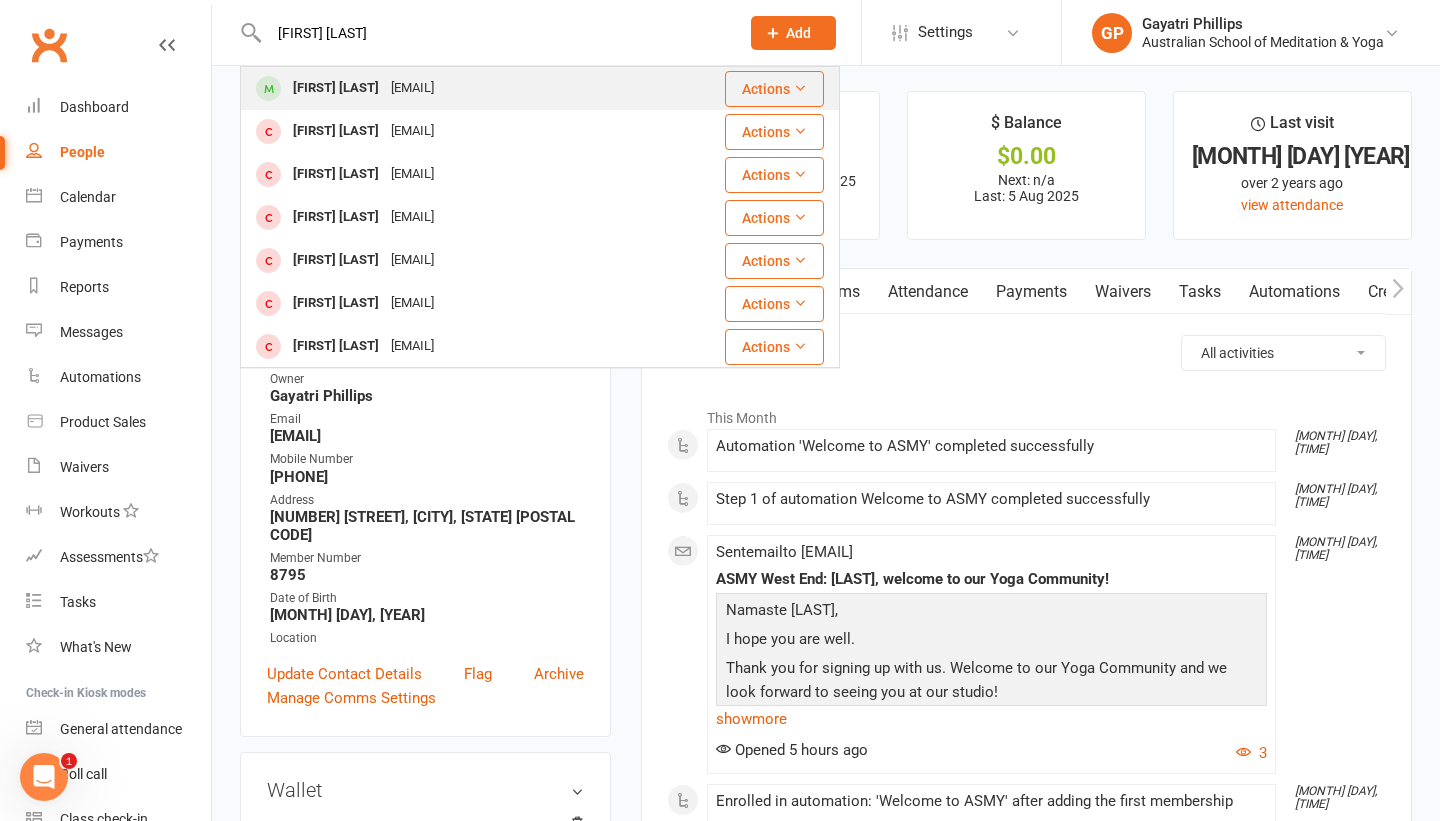 type on "[FIRST] [LAST]" 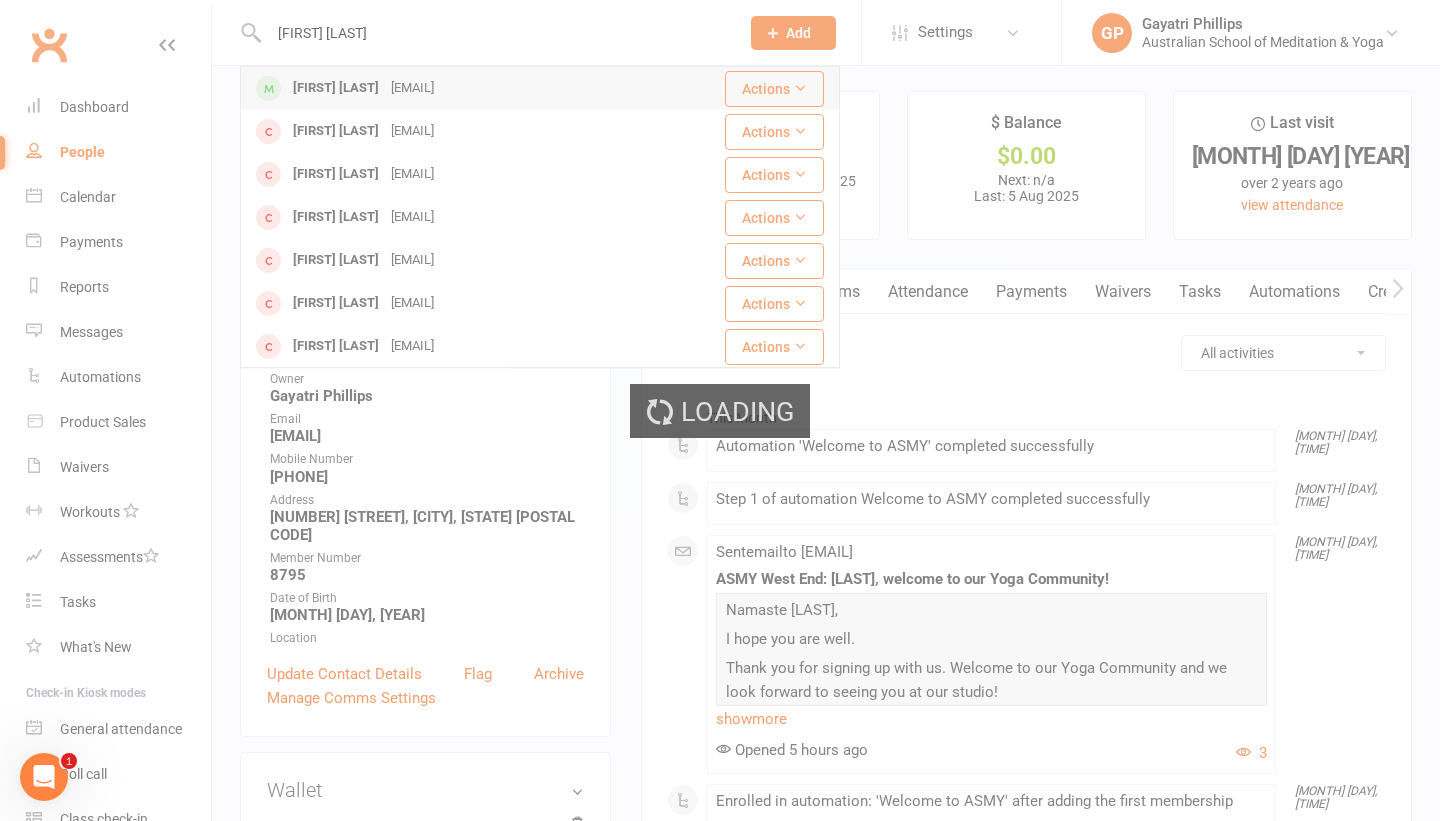 type 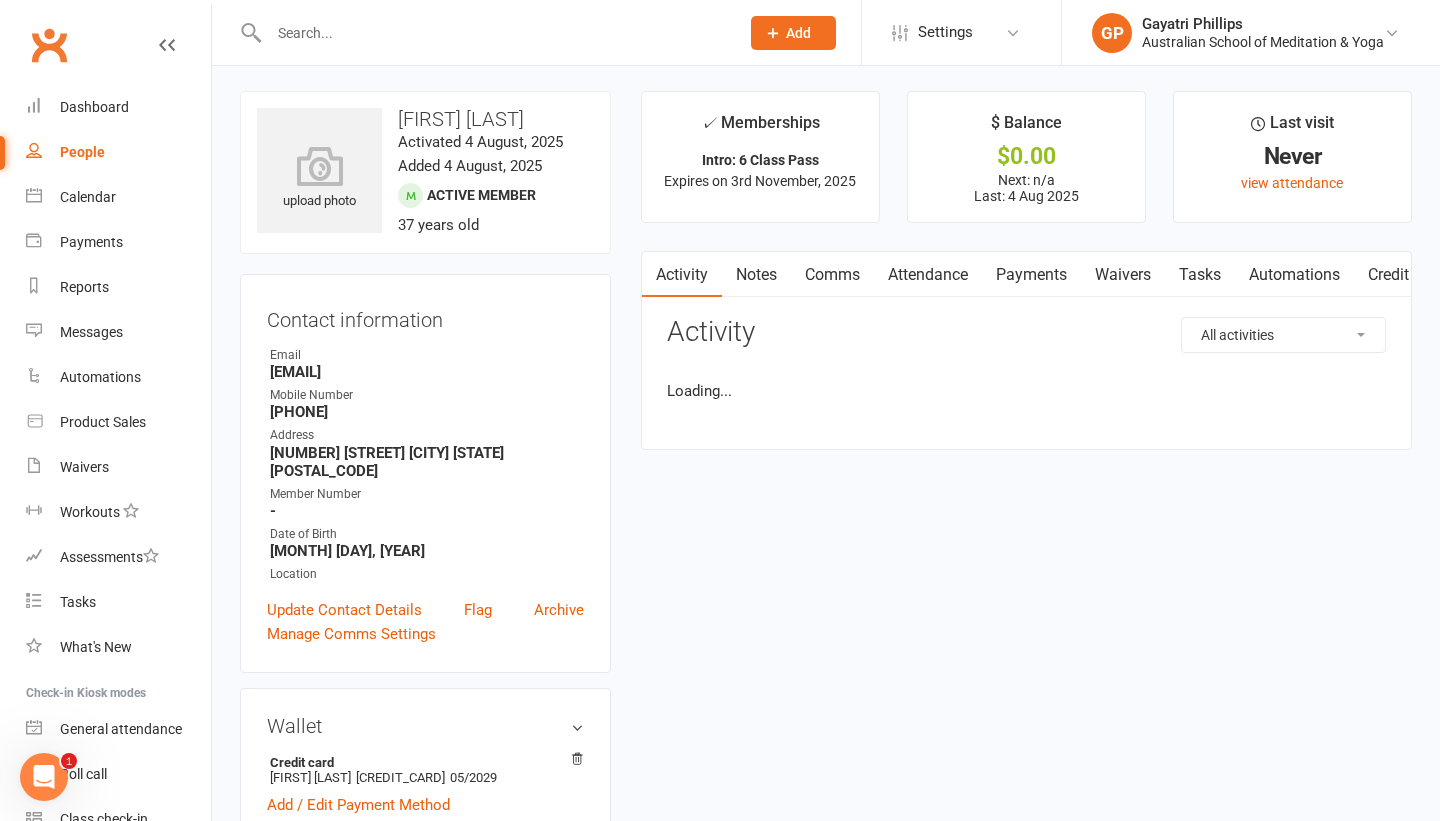 scroll, scrollTop: 0, scrollLeft: 0, axis: both 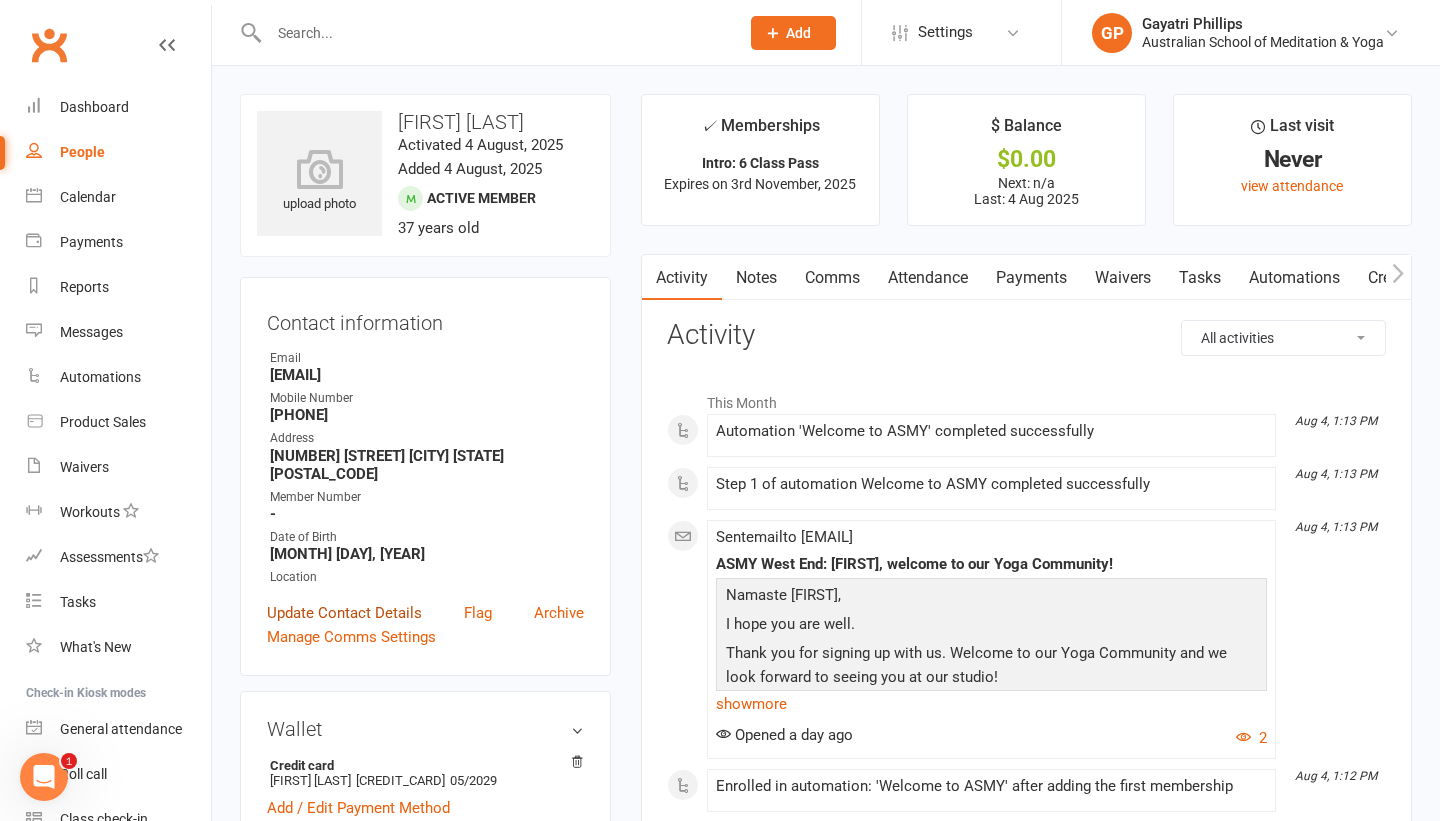 click on "Update Contact Details" at bounding box center [344, 613] 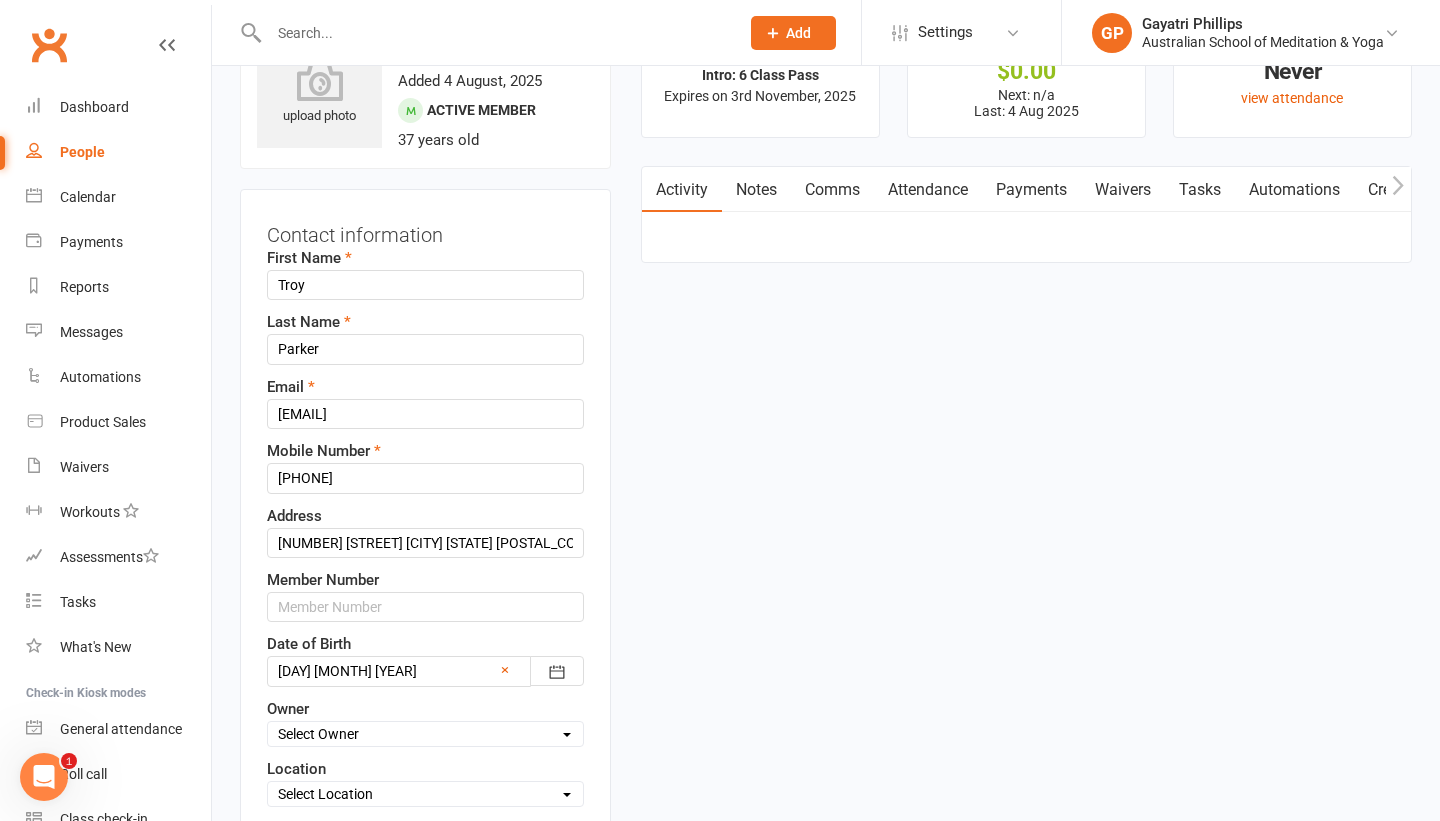 scroll, scrollTop: 94, scrollLeft: 0, axis: vertical 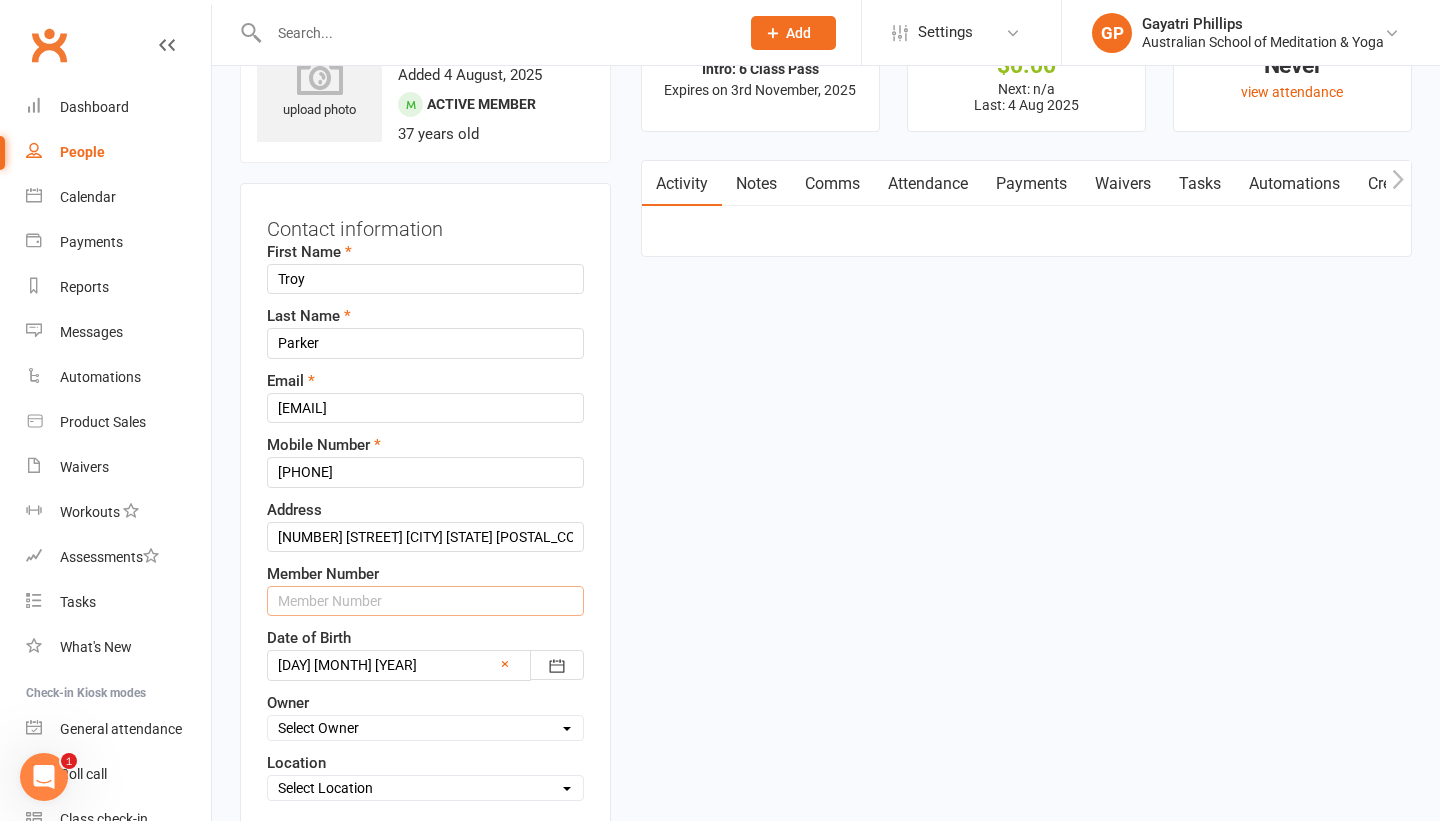 click at bounding box center [425, 601] 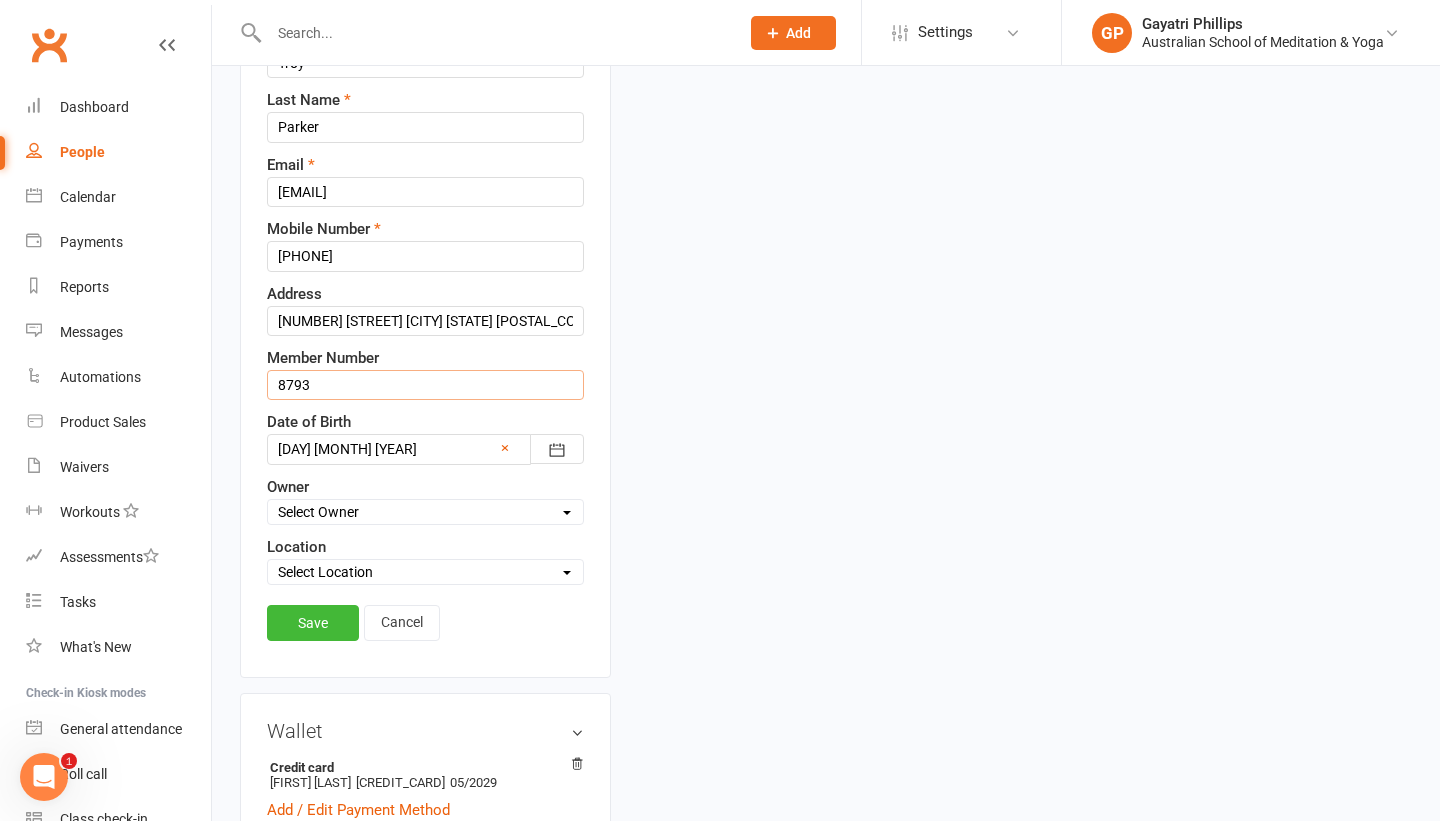 scroll, scrollTop: 318, scrollLeft: 0, axis: vertical 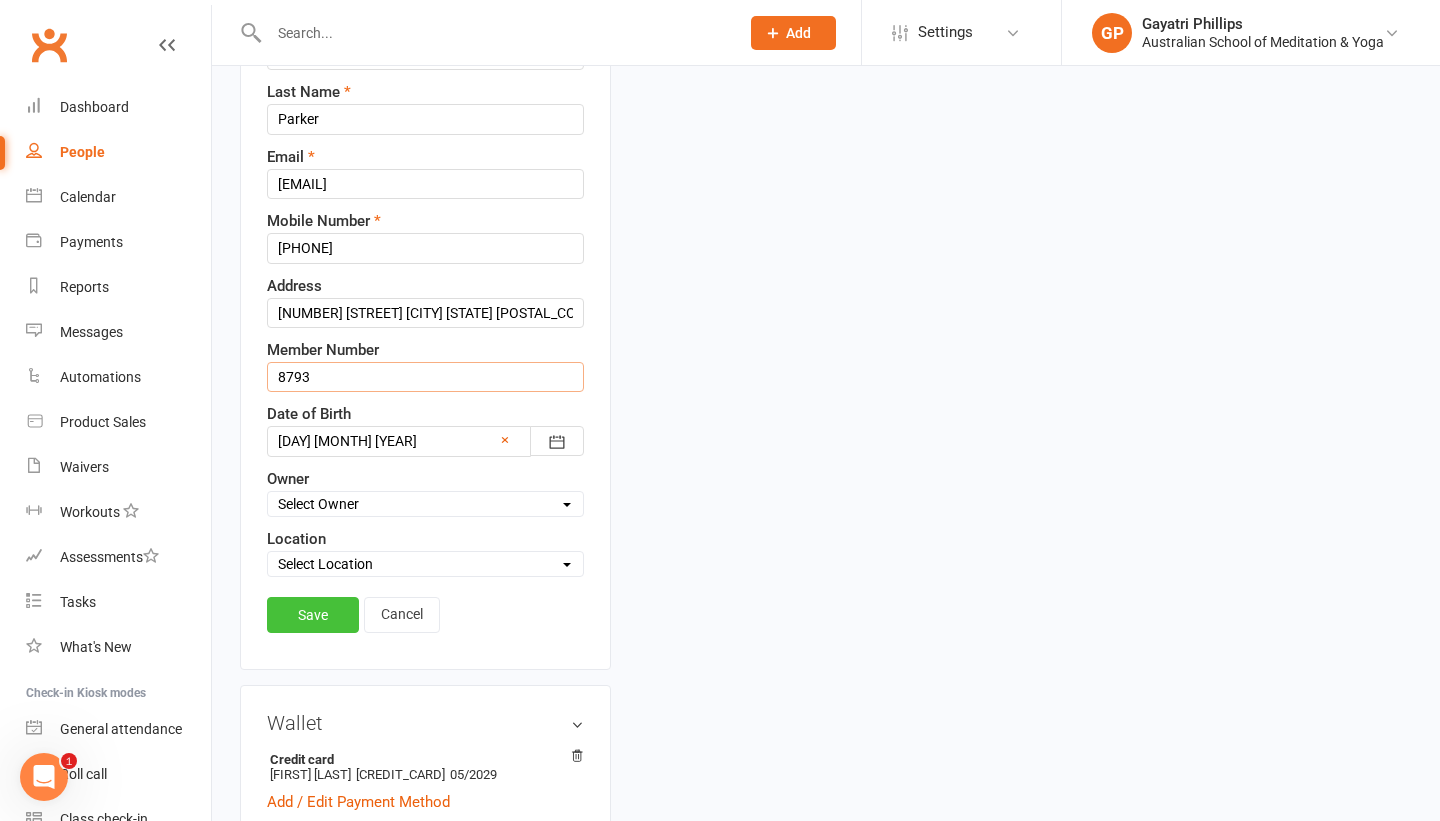 type on "8793" 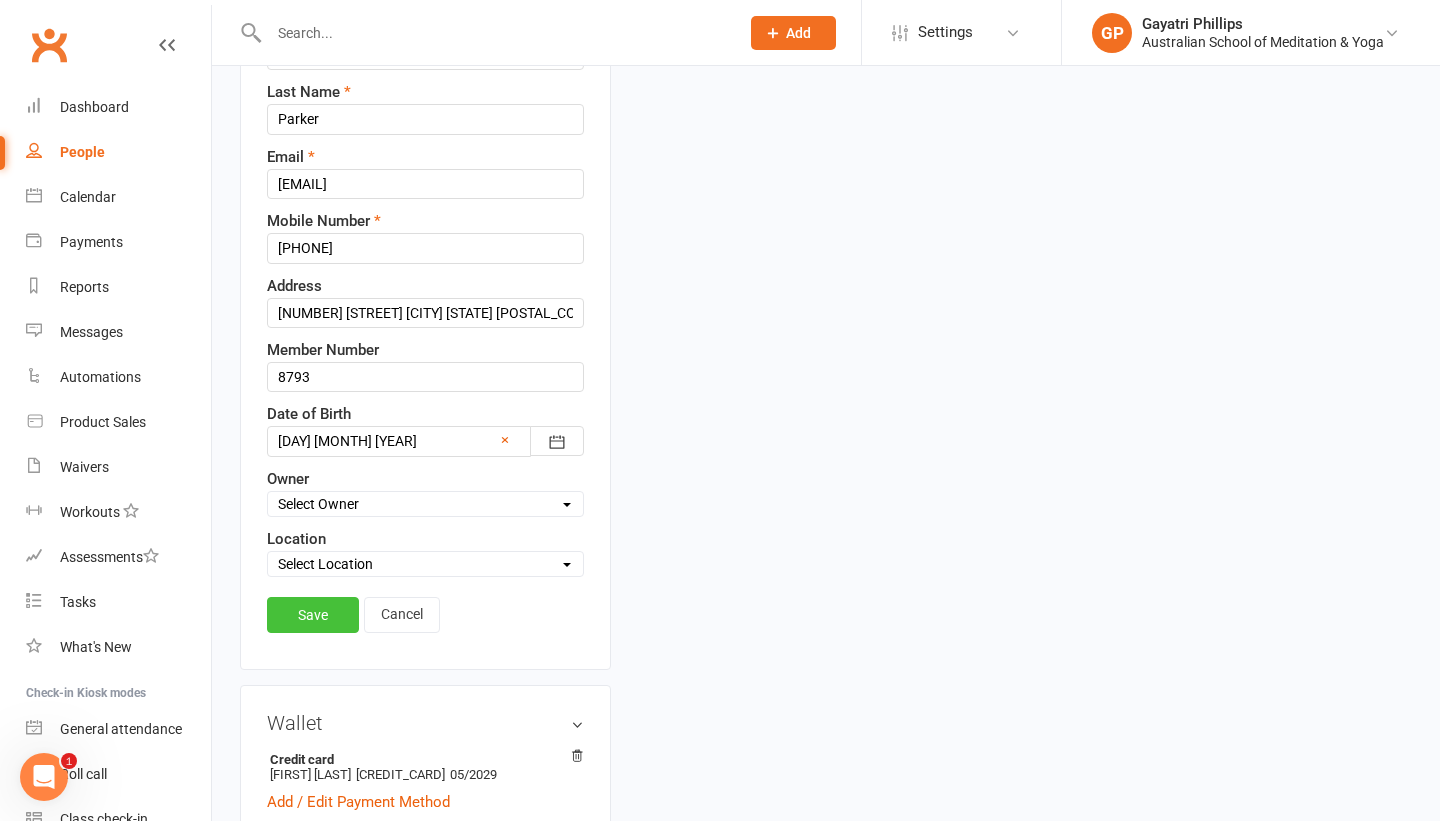 click on "Save" at bounding box center (313, 615) 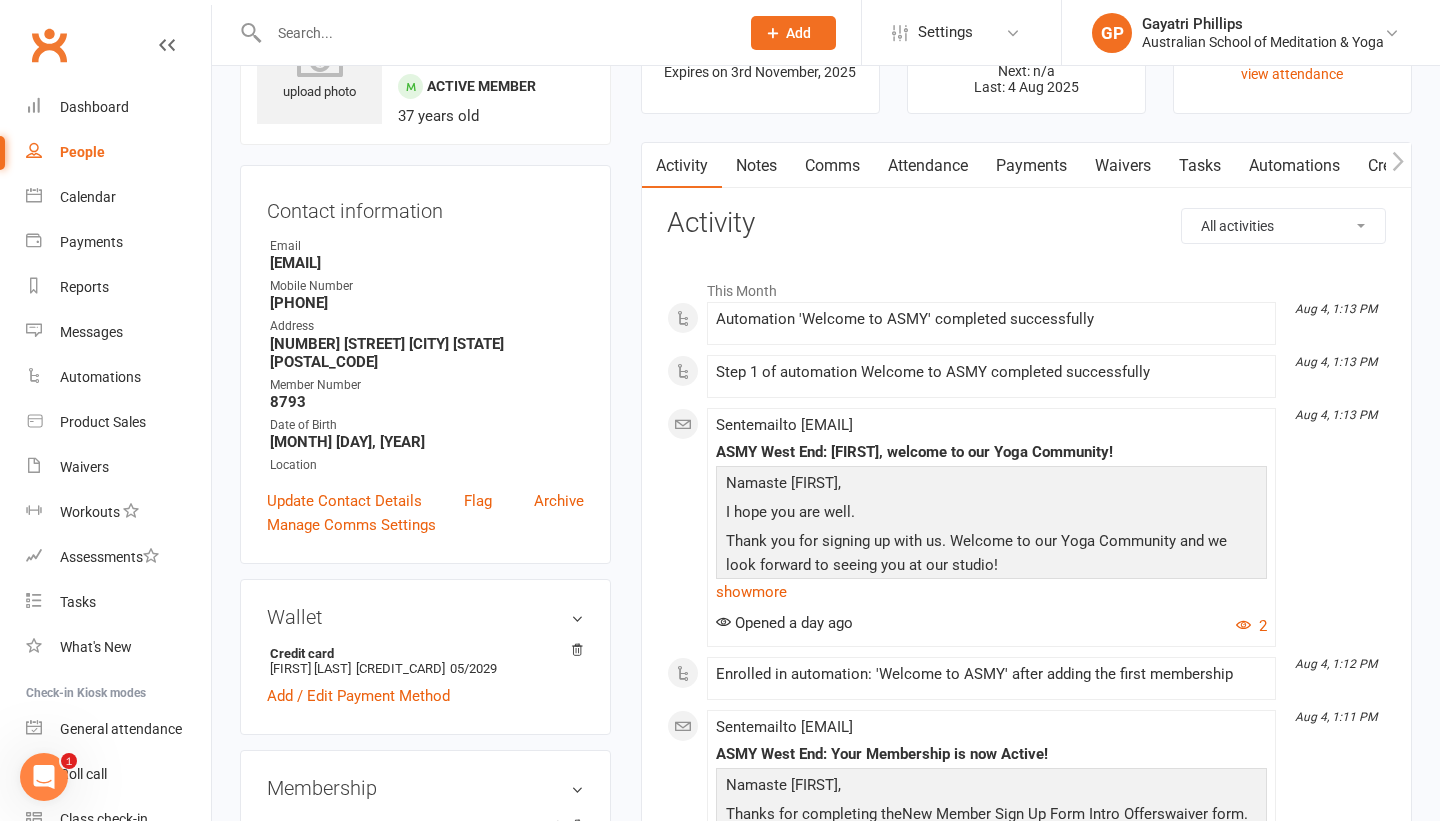 scroll, scrollTop: 0, scrollLeft: 0, axis: both 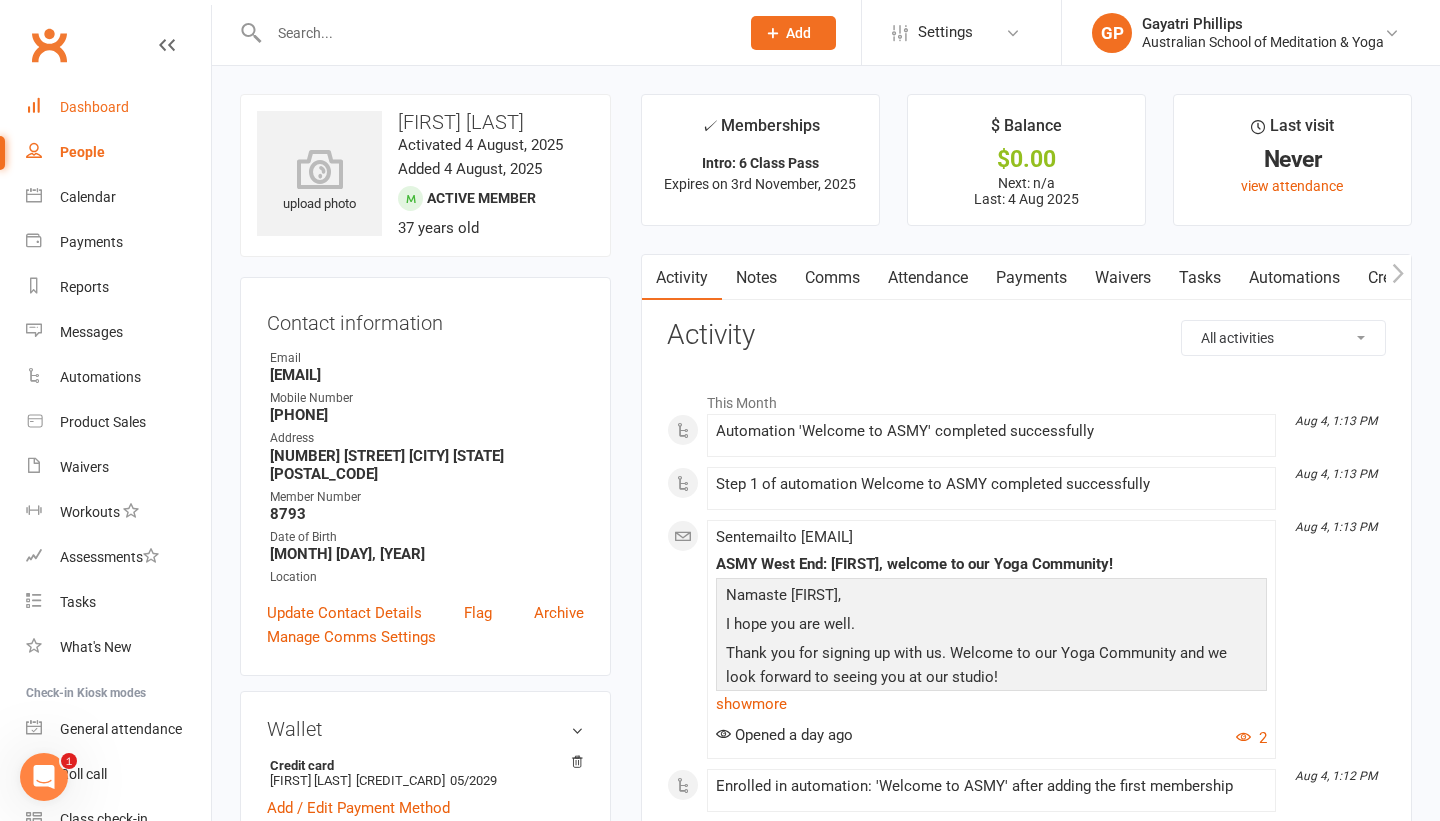 click on "Dashboard" at bounding box center [94, 107] 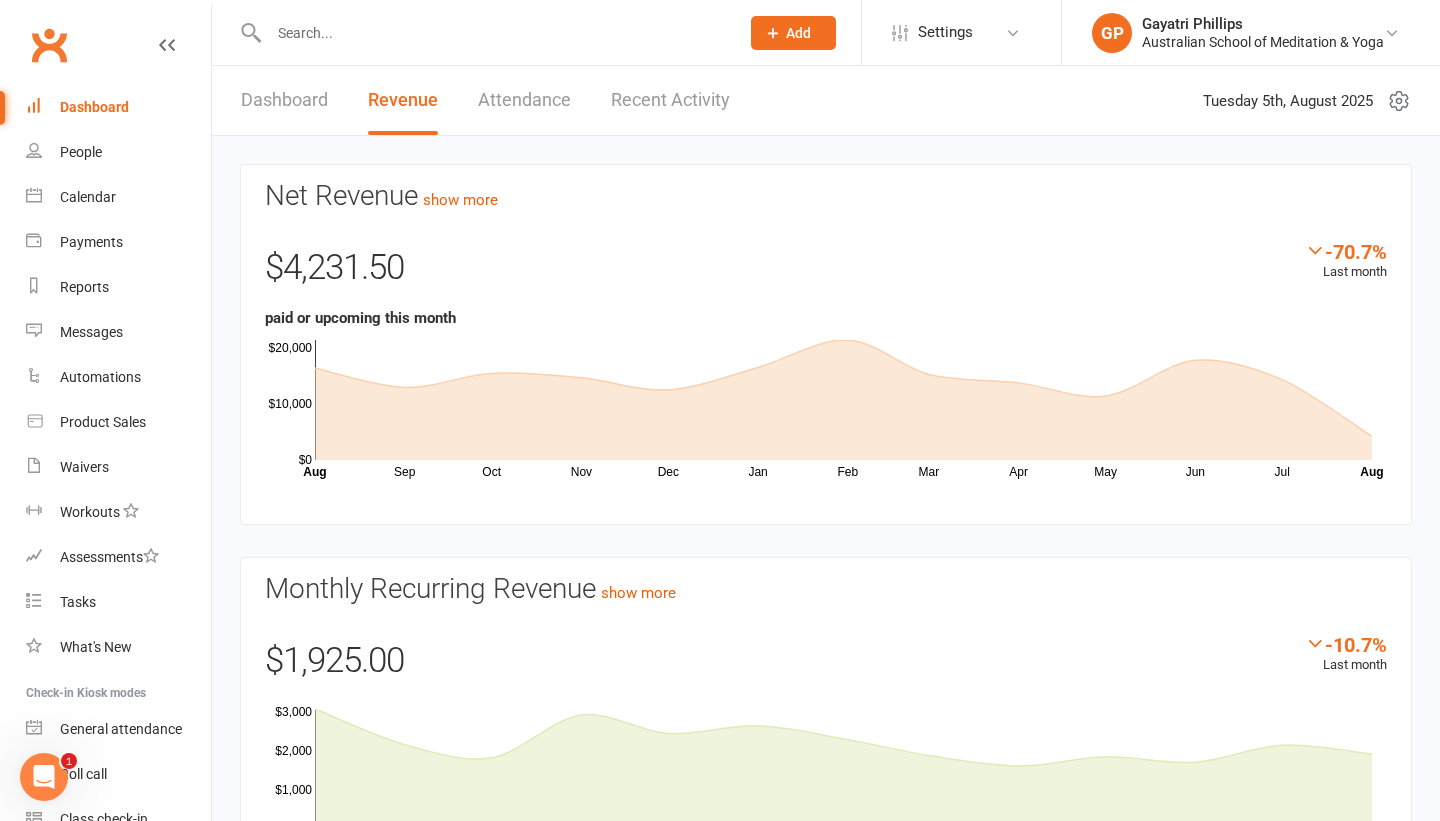 click on "Dashboard" at bounding box center (284, 100) 